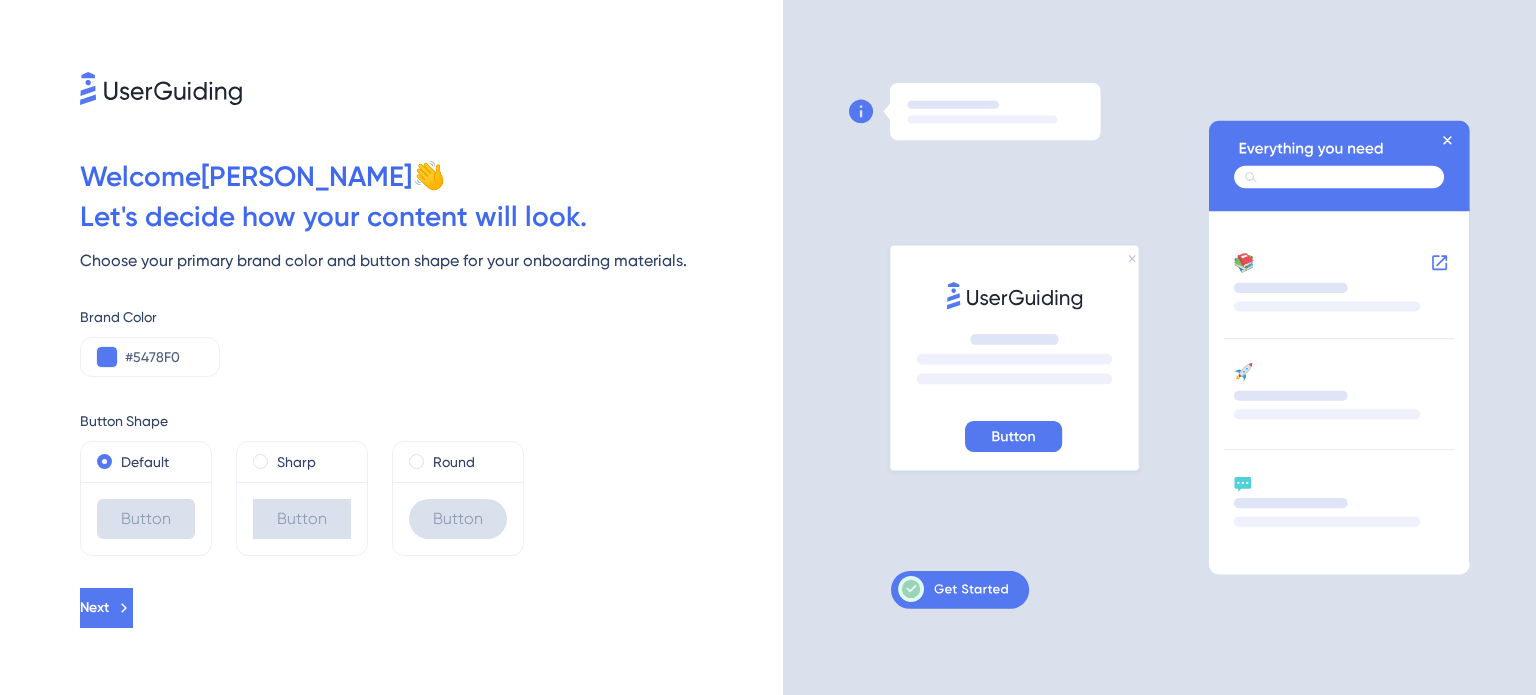 scroll, scrollTop: 0, scrollLeft: 0, axis: both 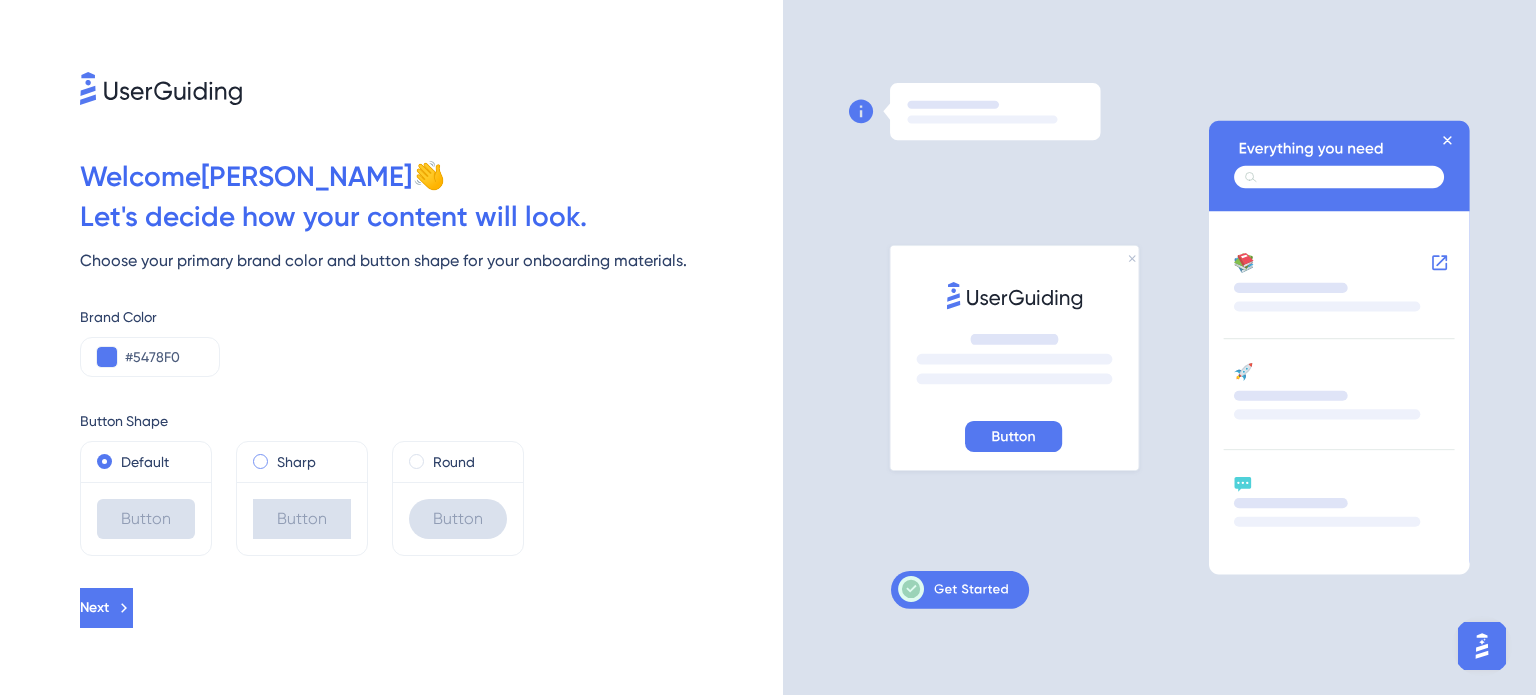 click on "Sharp" at bounding box center [296, 462] 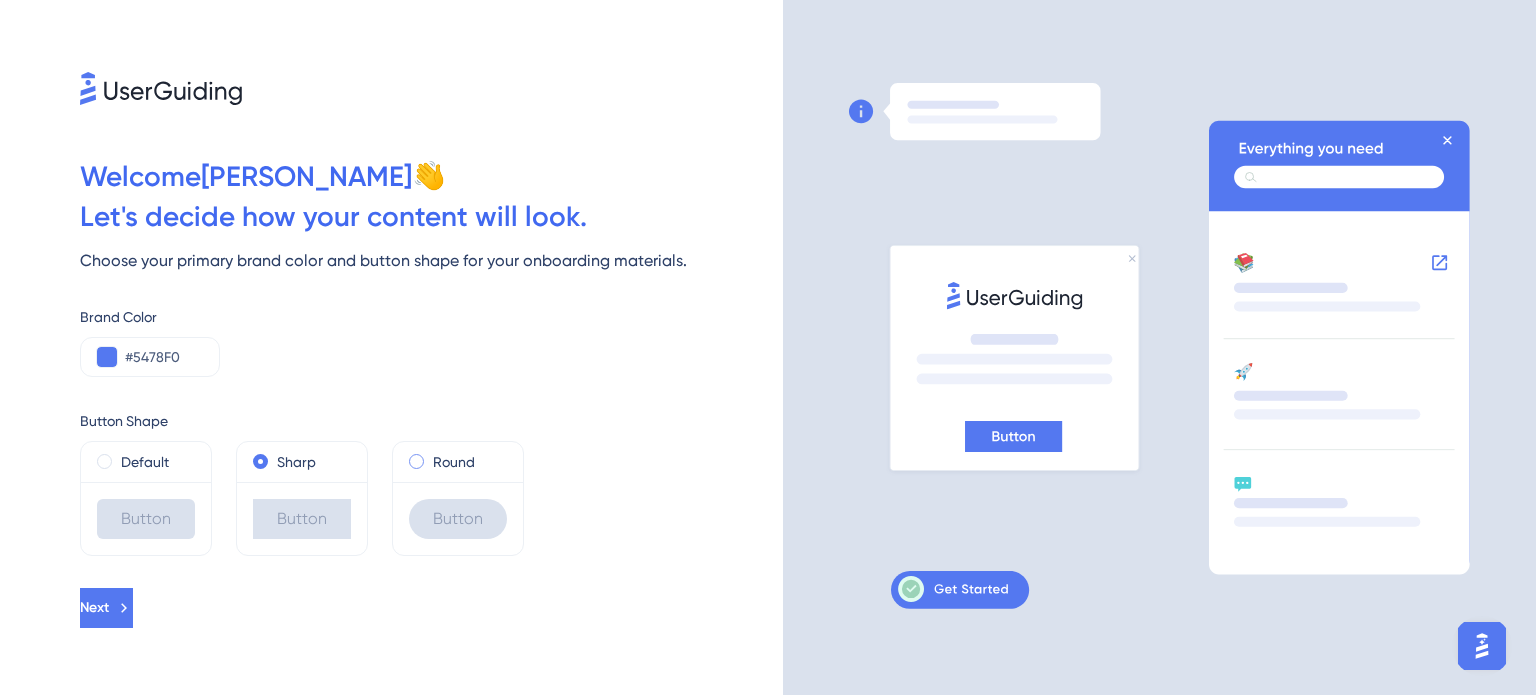click on "Round" at bounding box center [458, 462] 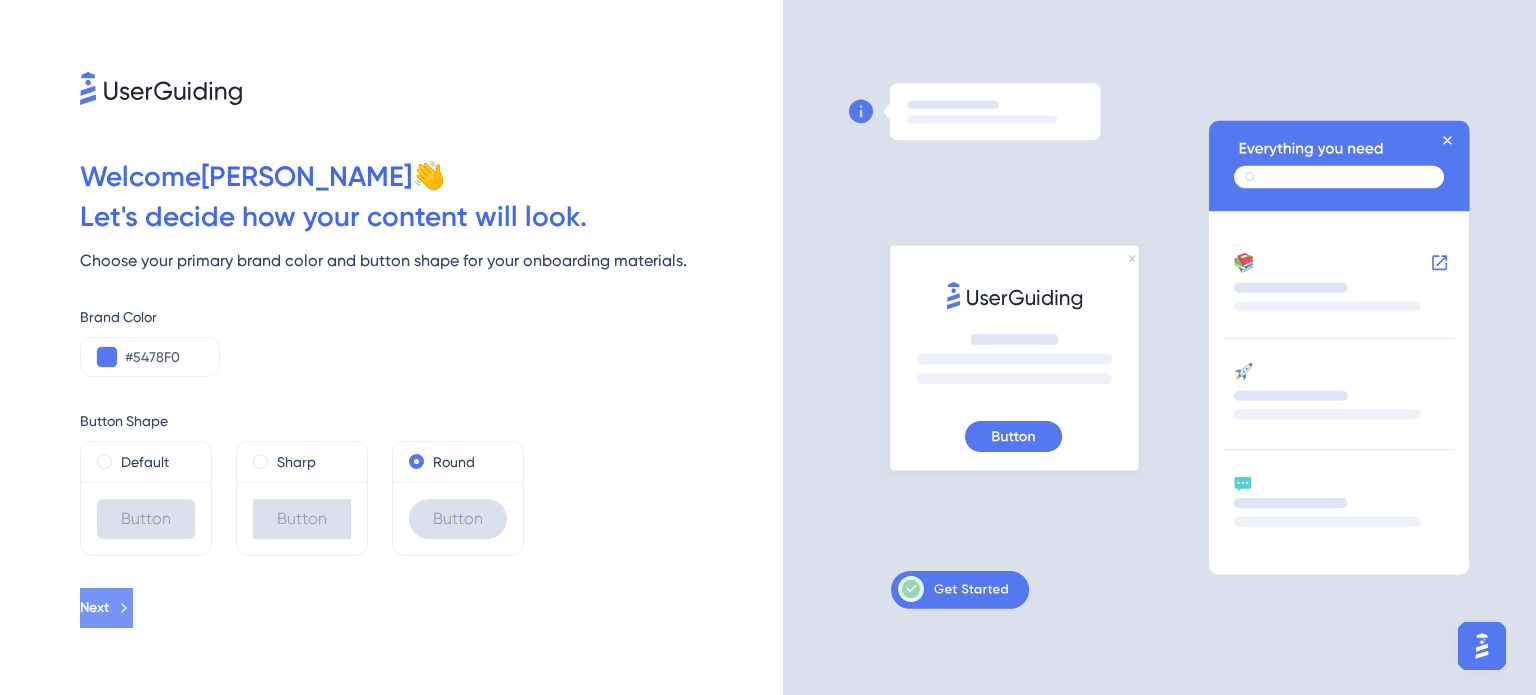 click 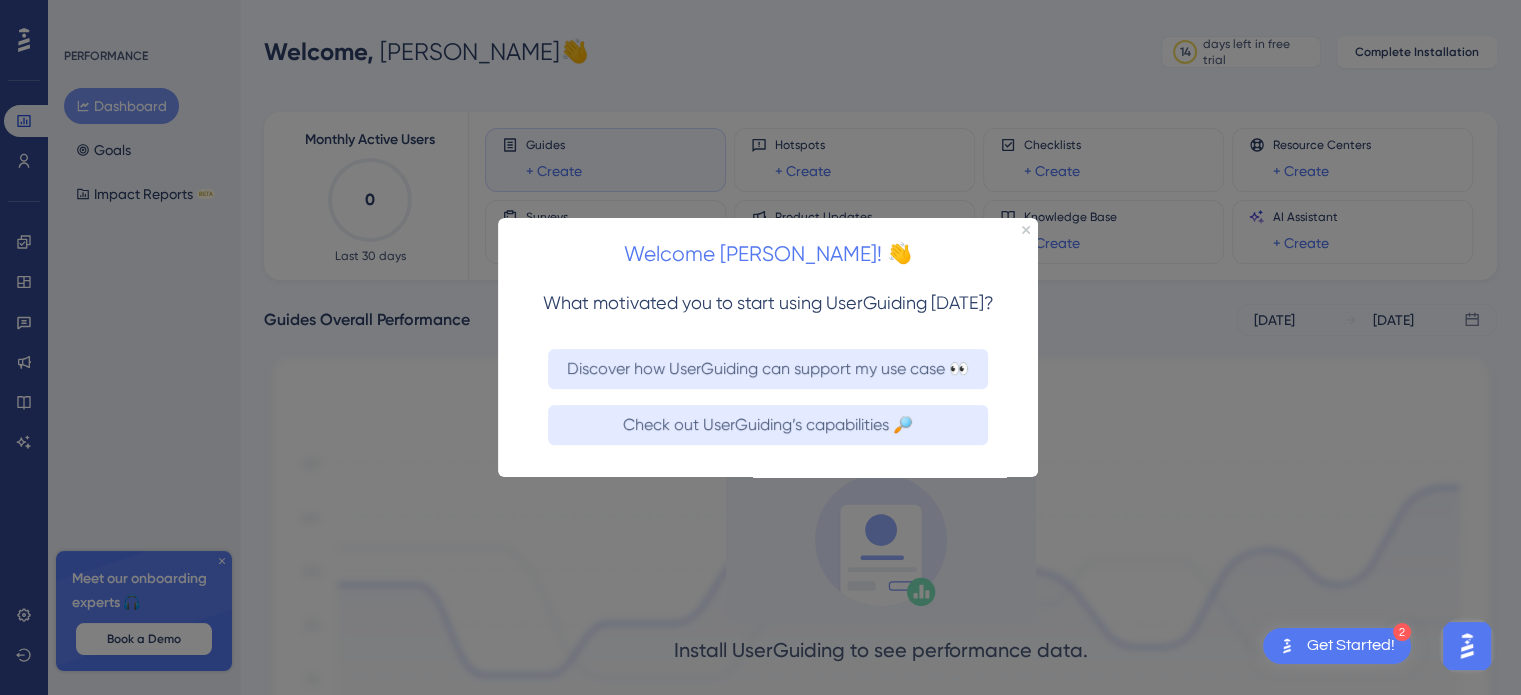 click at bounding box center [760, 347] 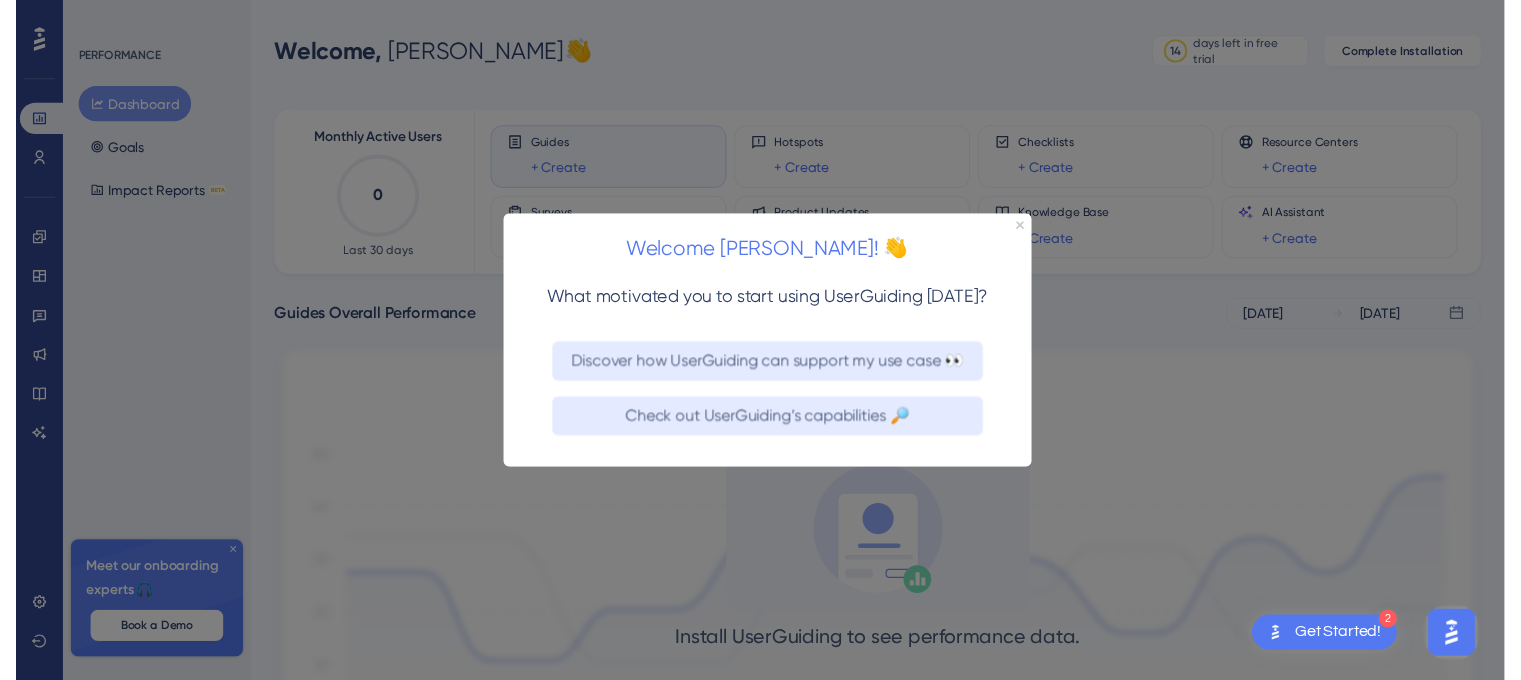 scroll, scrollTop: 0, scrollLeft: 0, axis: both 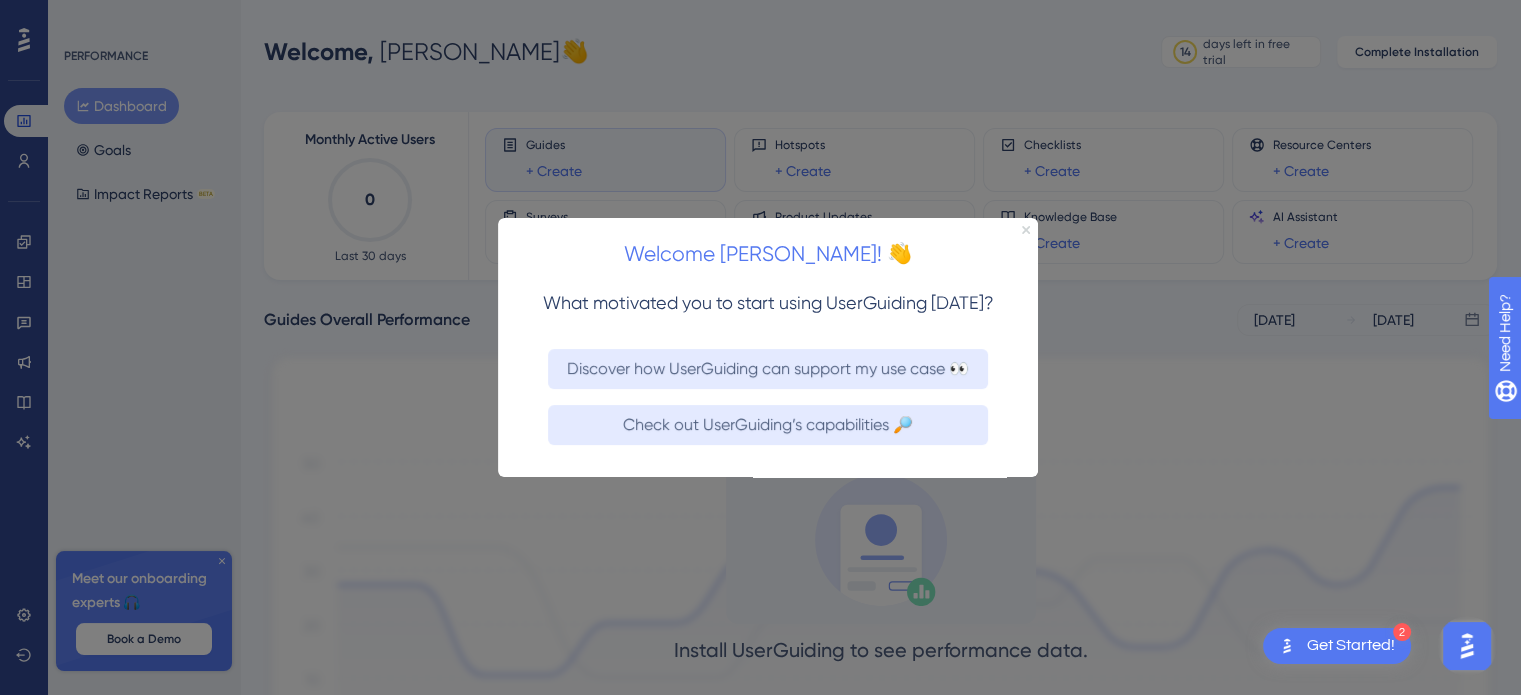 click 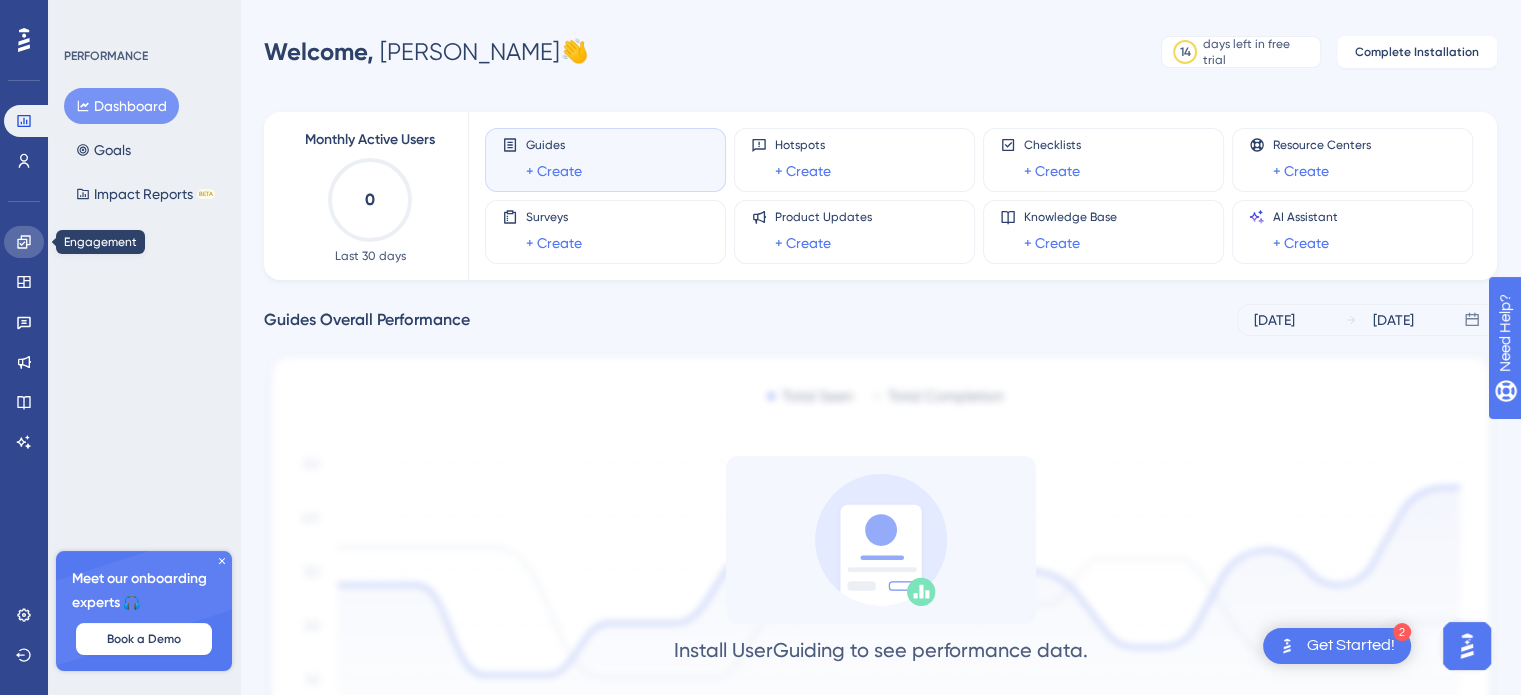 click at bounding box center (24, 242) 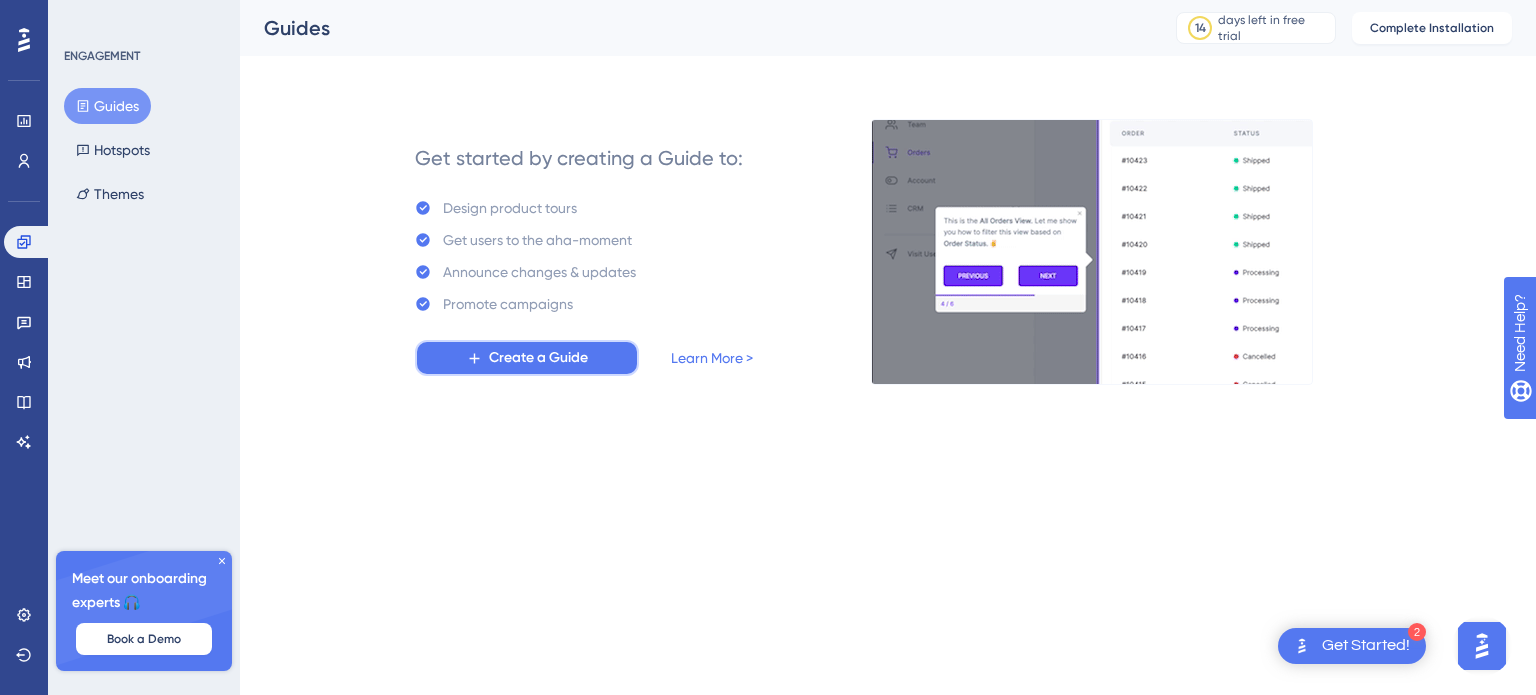 click on "Create a Guide" at bounding box center (538, 358) 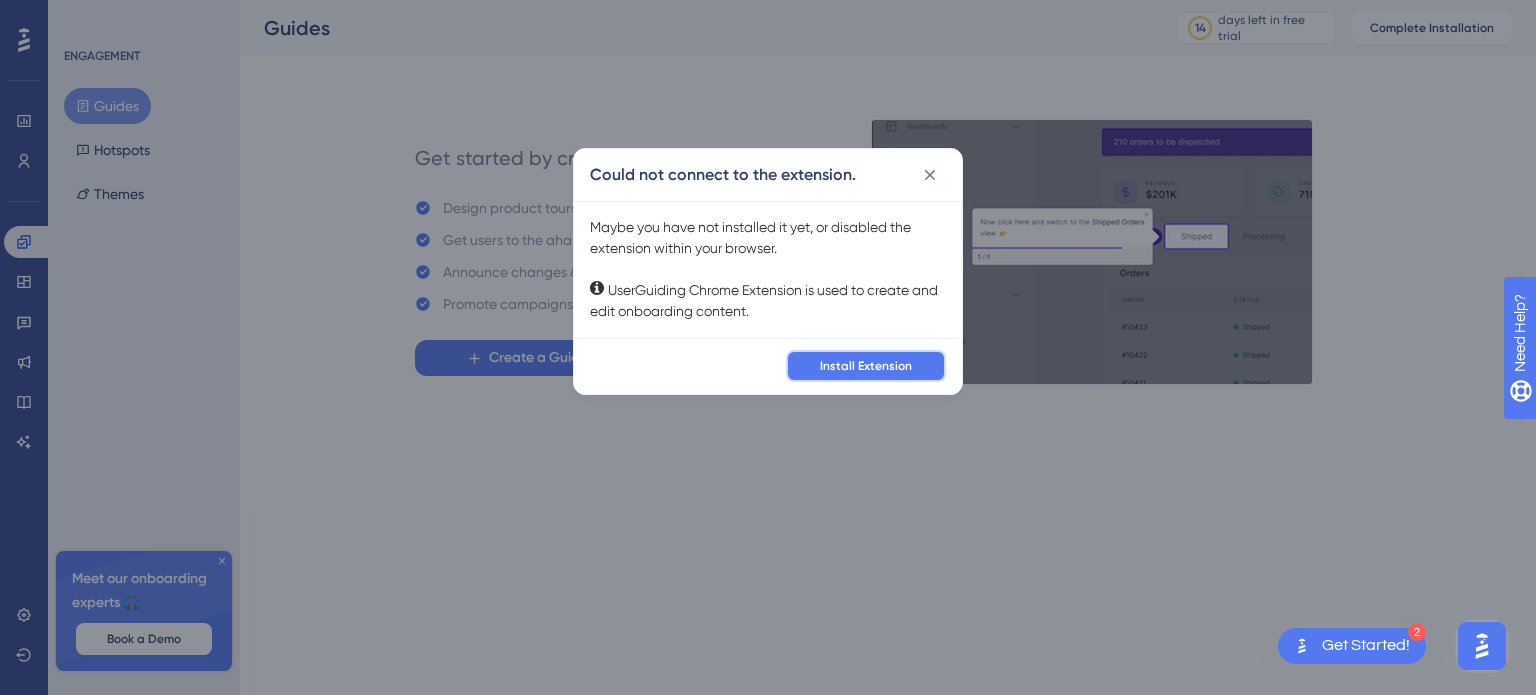 click on "Install Extension" at bounding box center (866, 366) 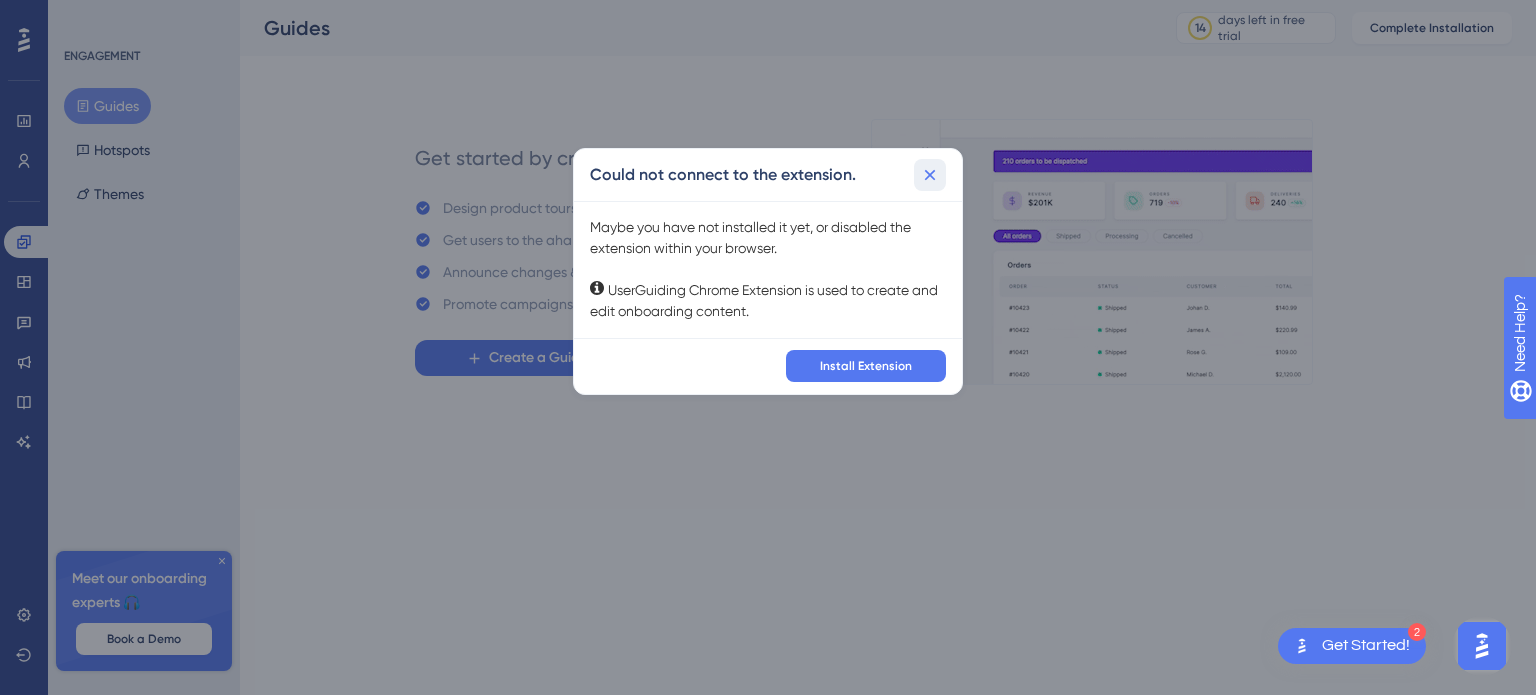 click at bounding box center [930, 175] 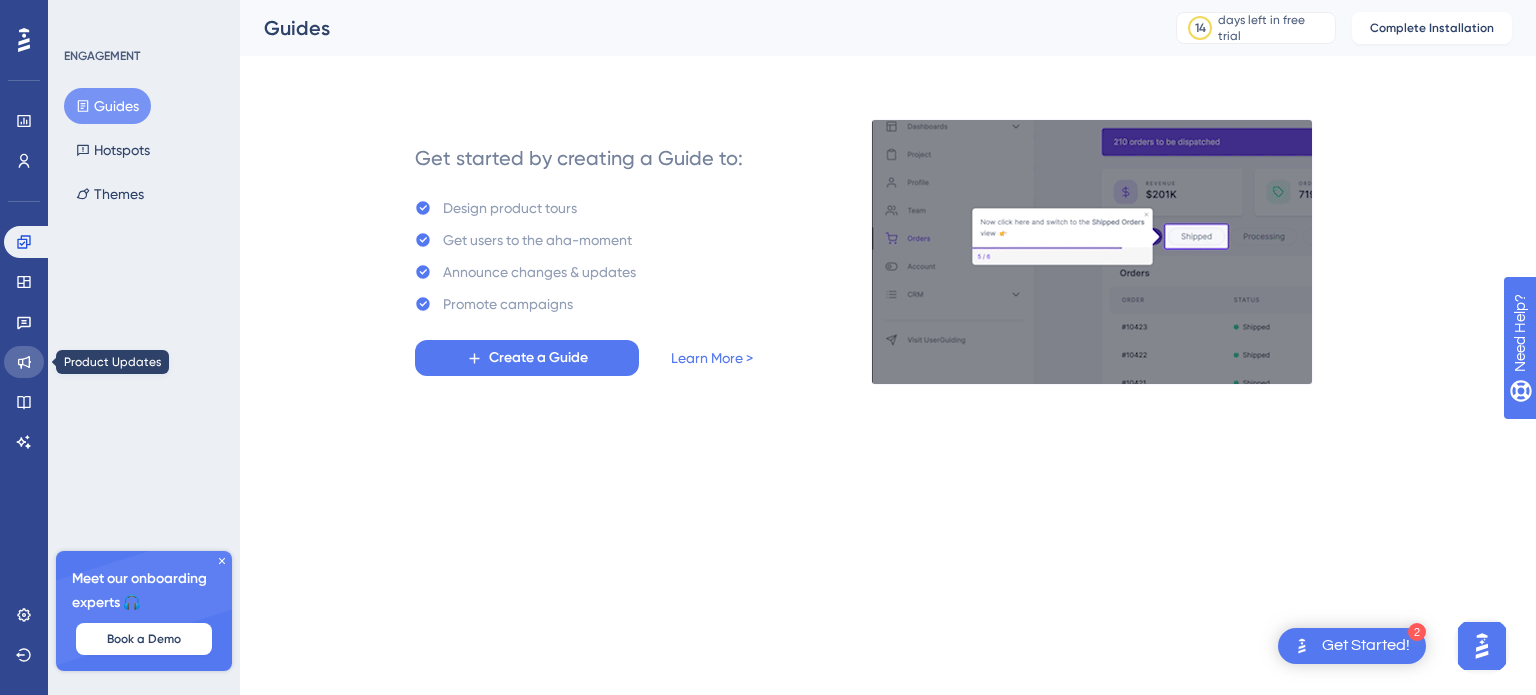 click 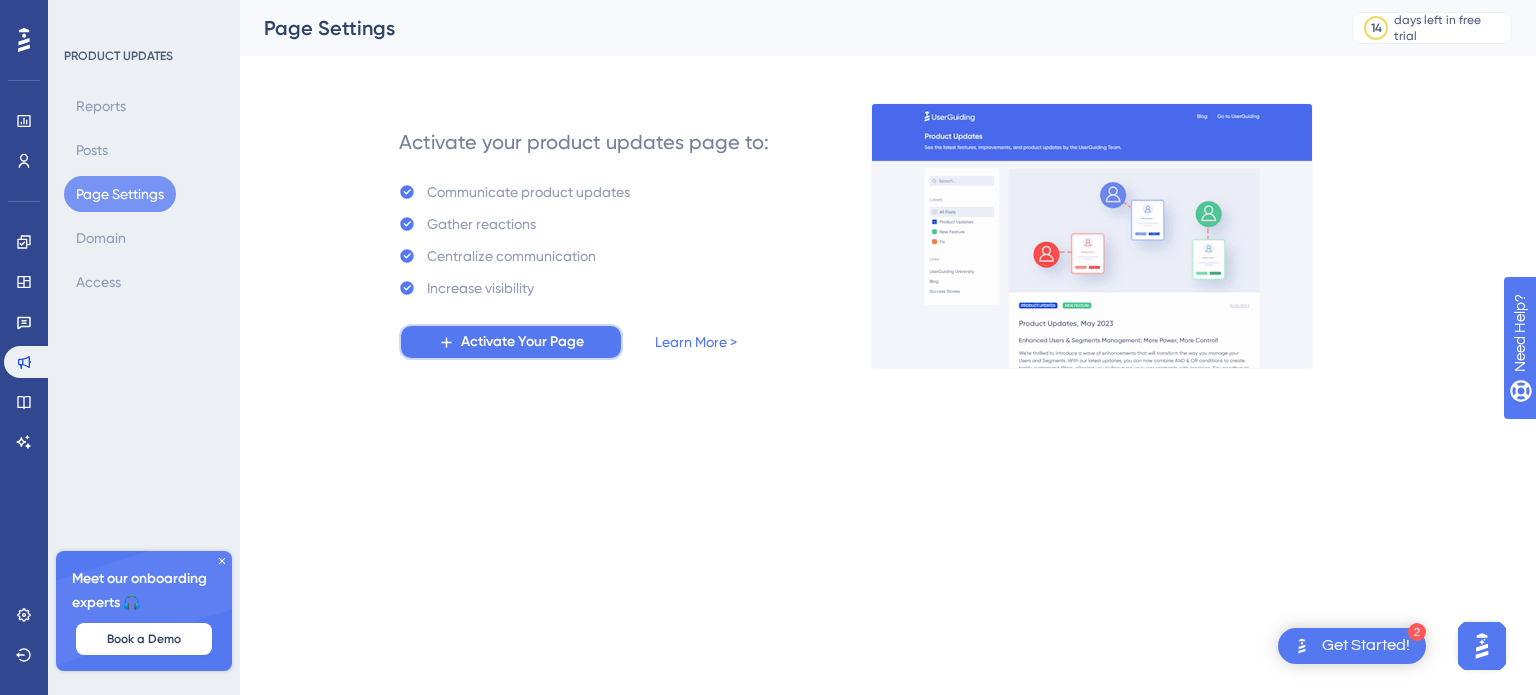 click on "Activate Your Page" at bounding box center (511, 342) 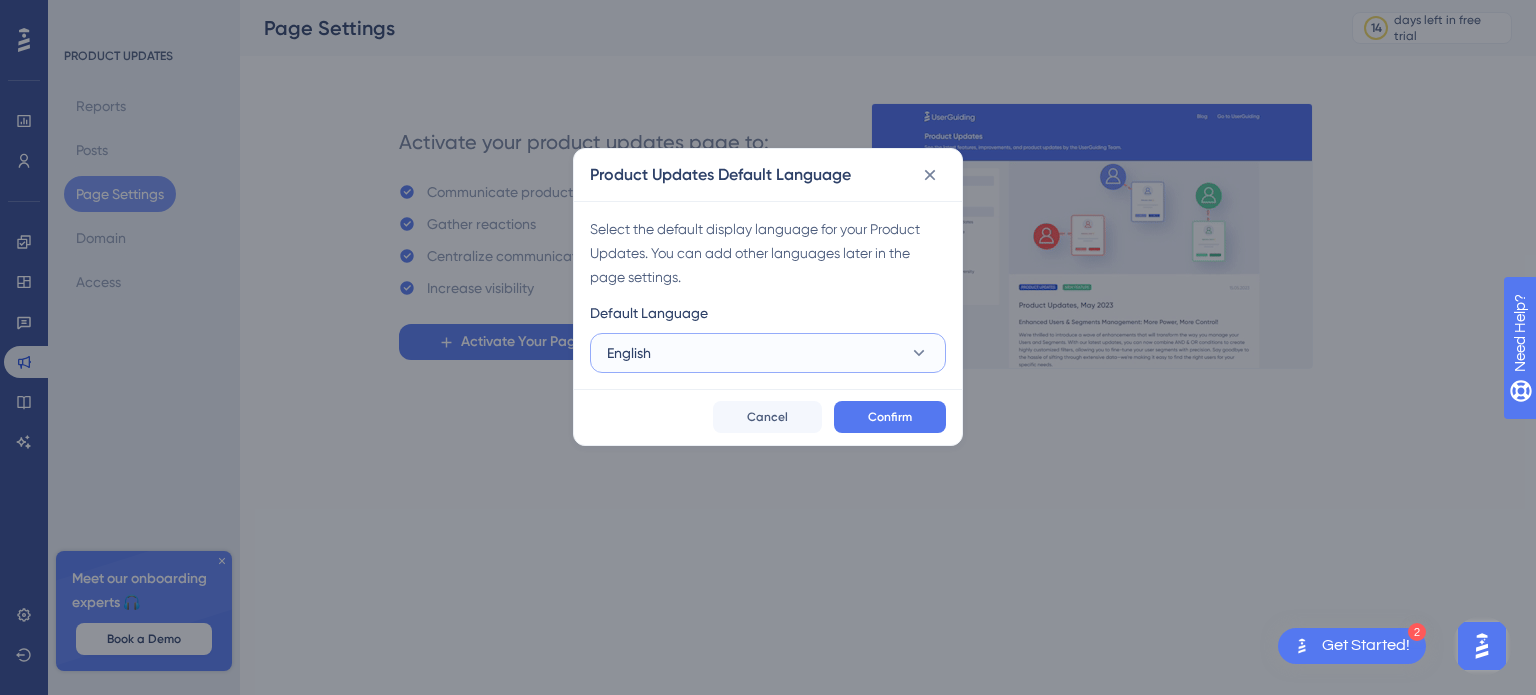 click on "English" at bounding box center (768, 353) 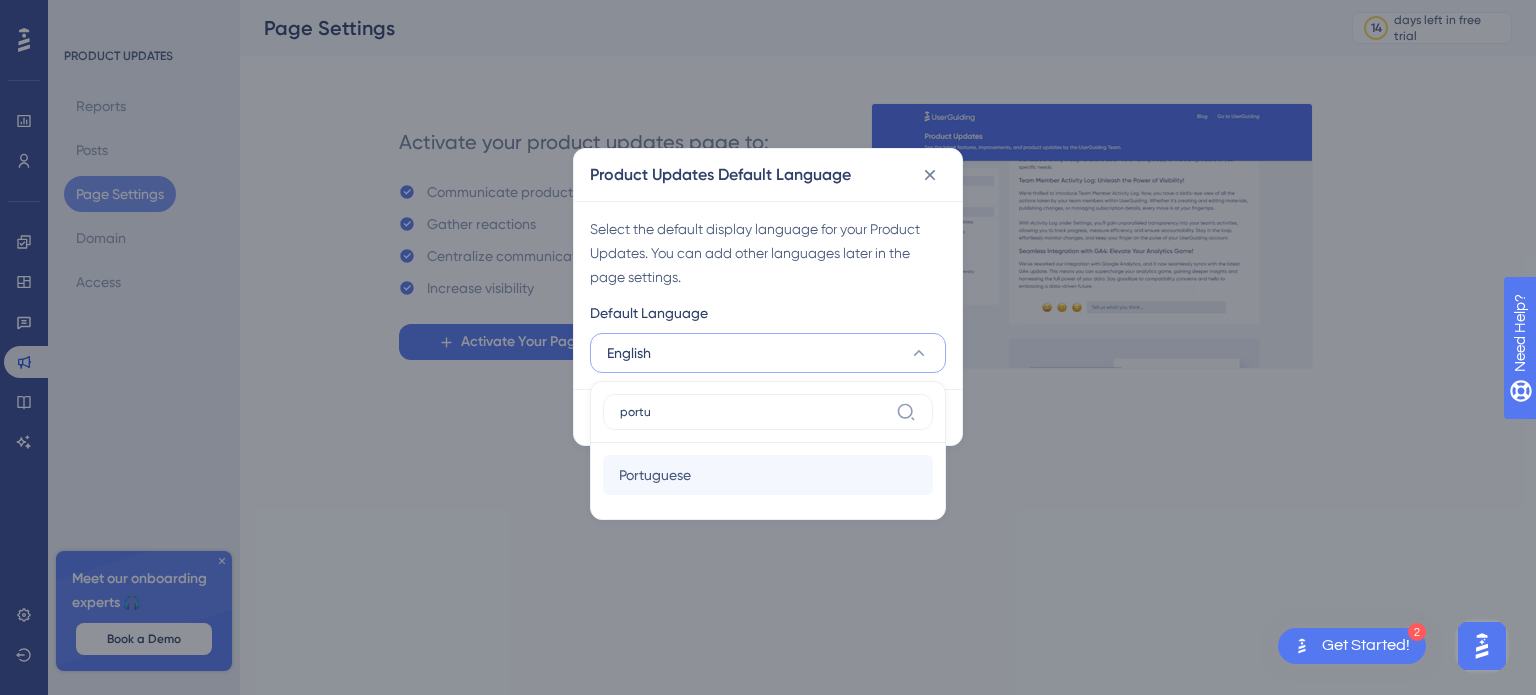 type on "portu" 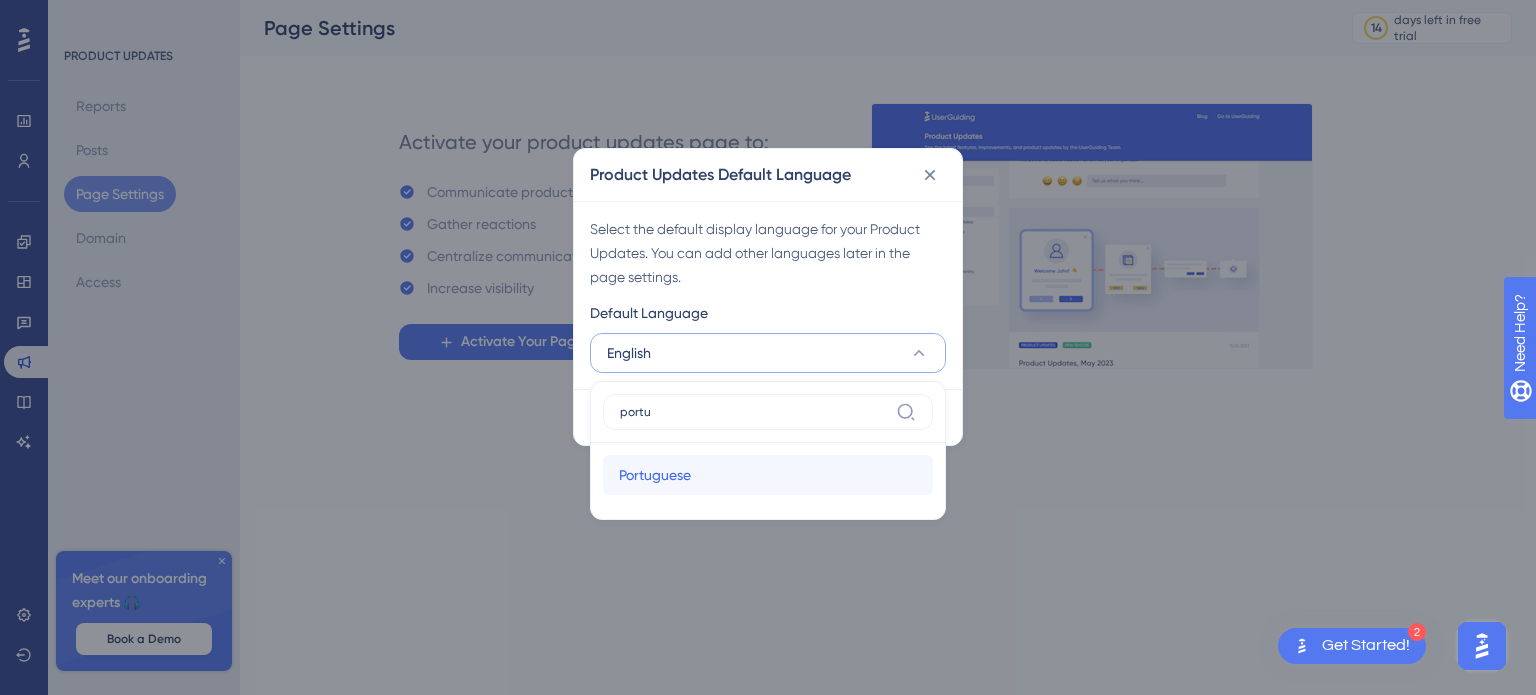 click on "Portuguese Portuguese" at bounding box center (768, 475) 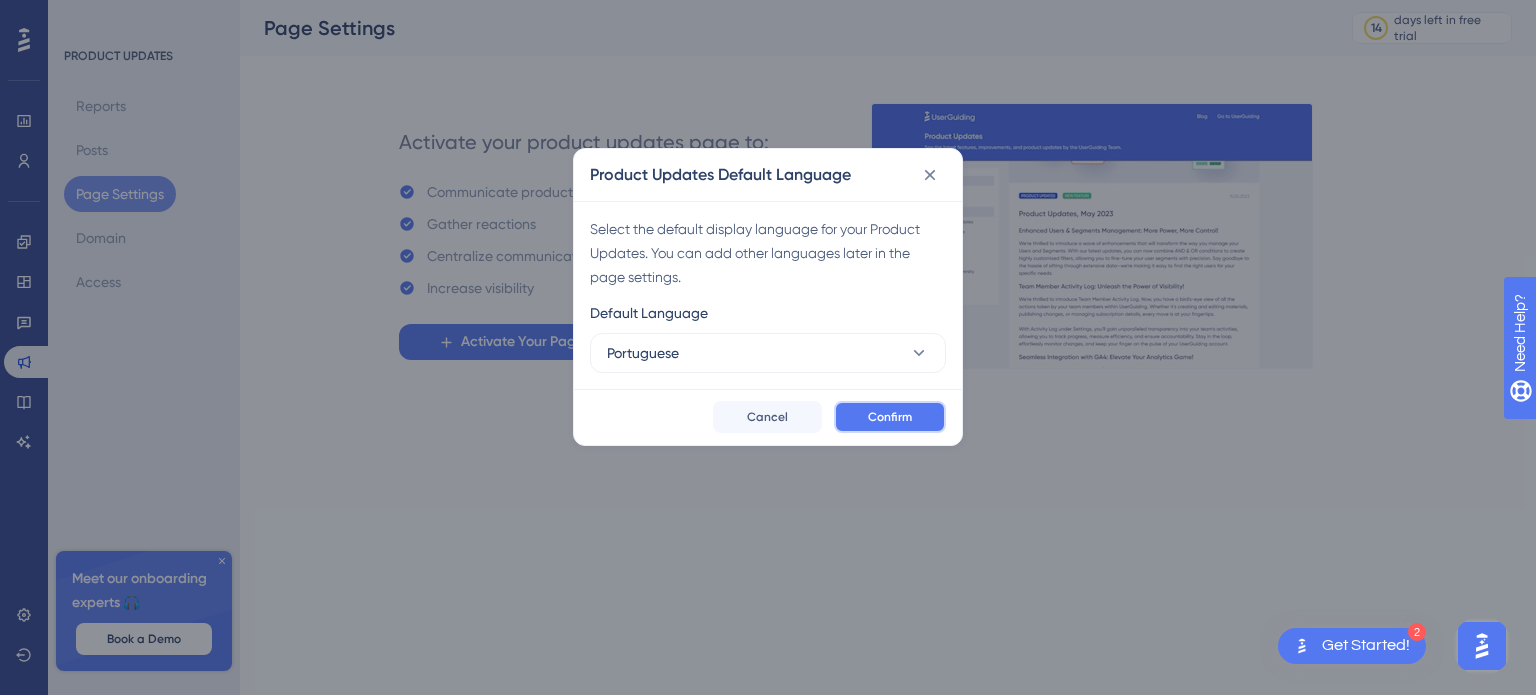 click on "Confirm" at bounding box center (890, 417) 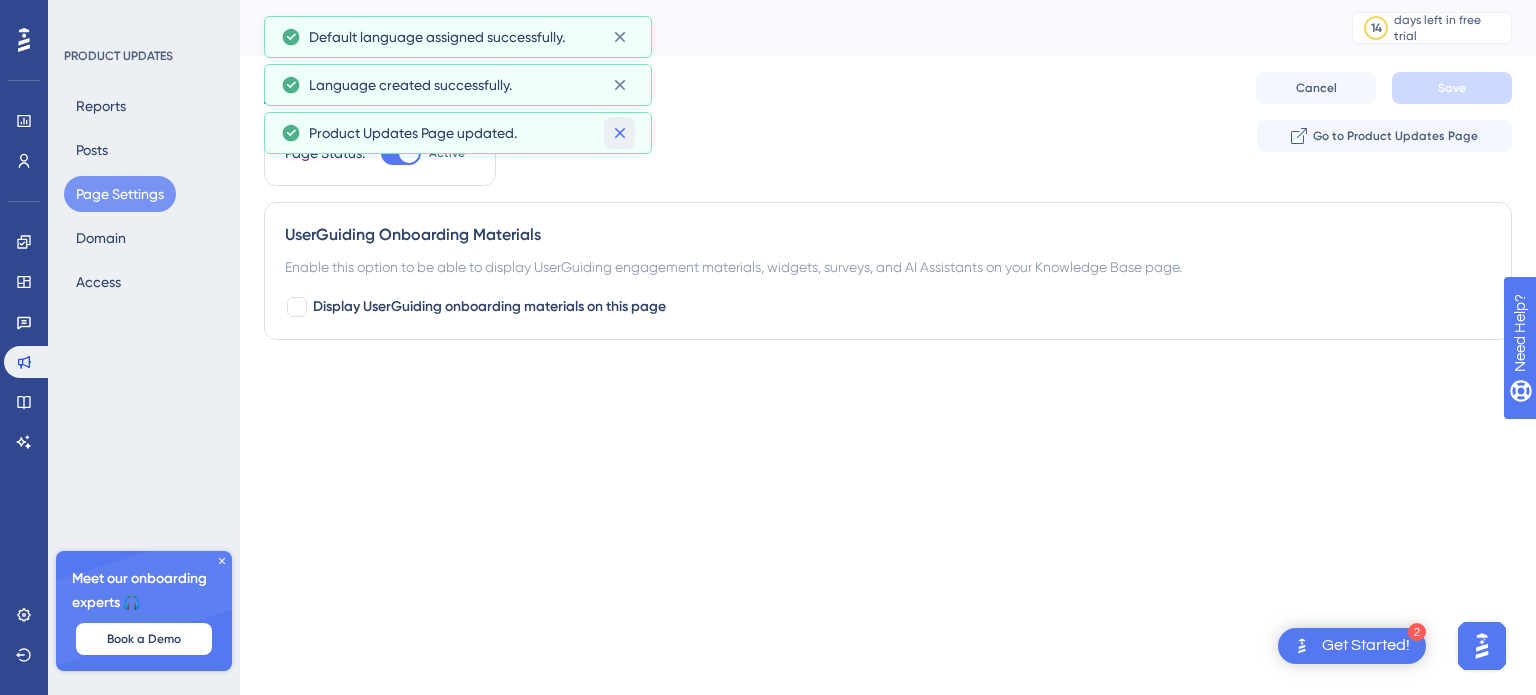 click 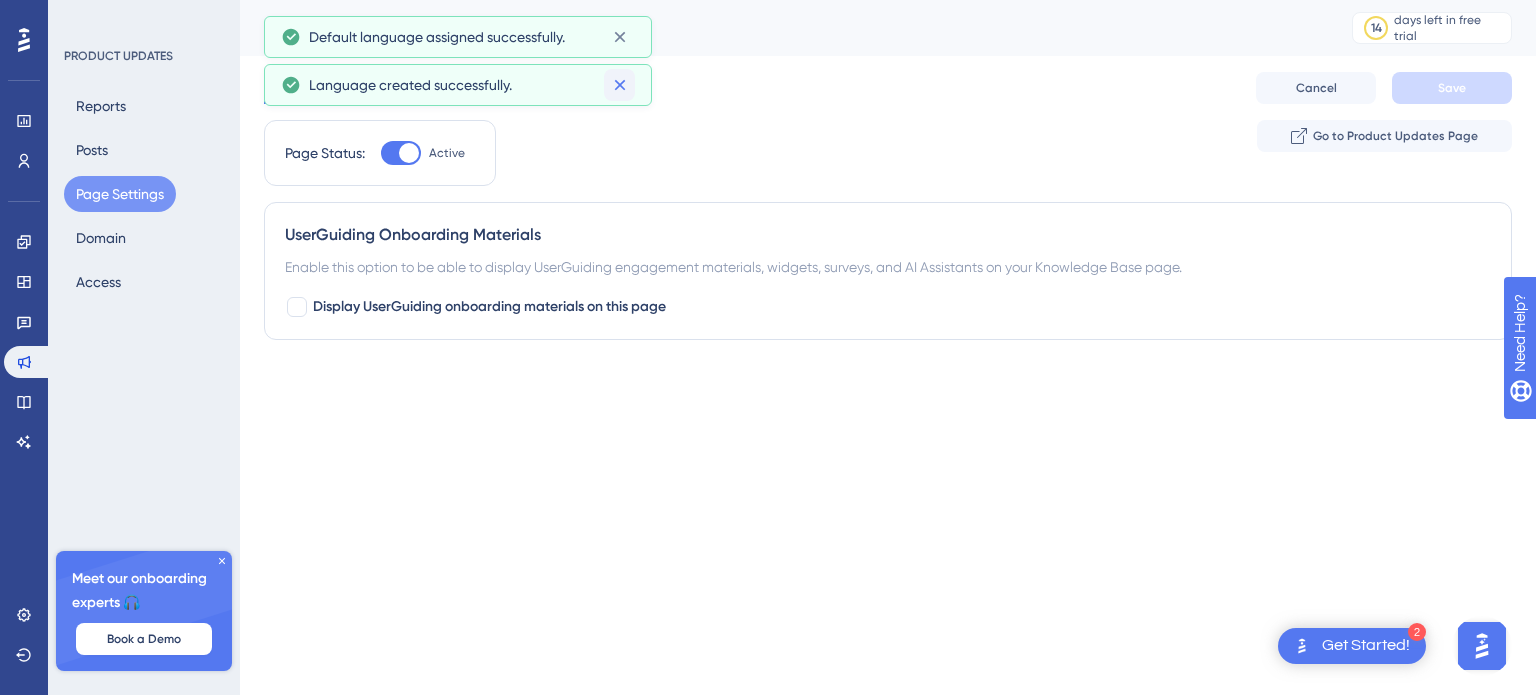 click 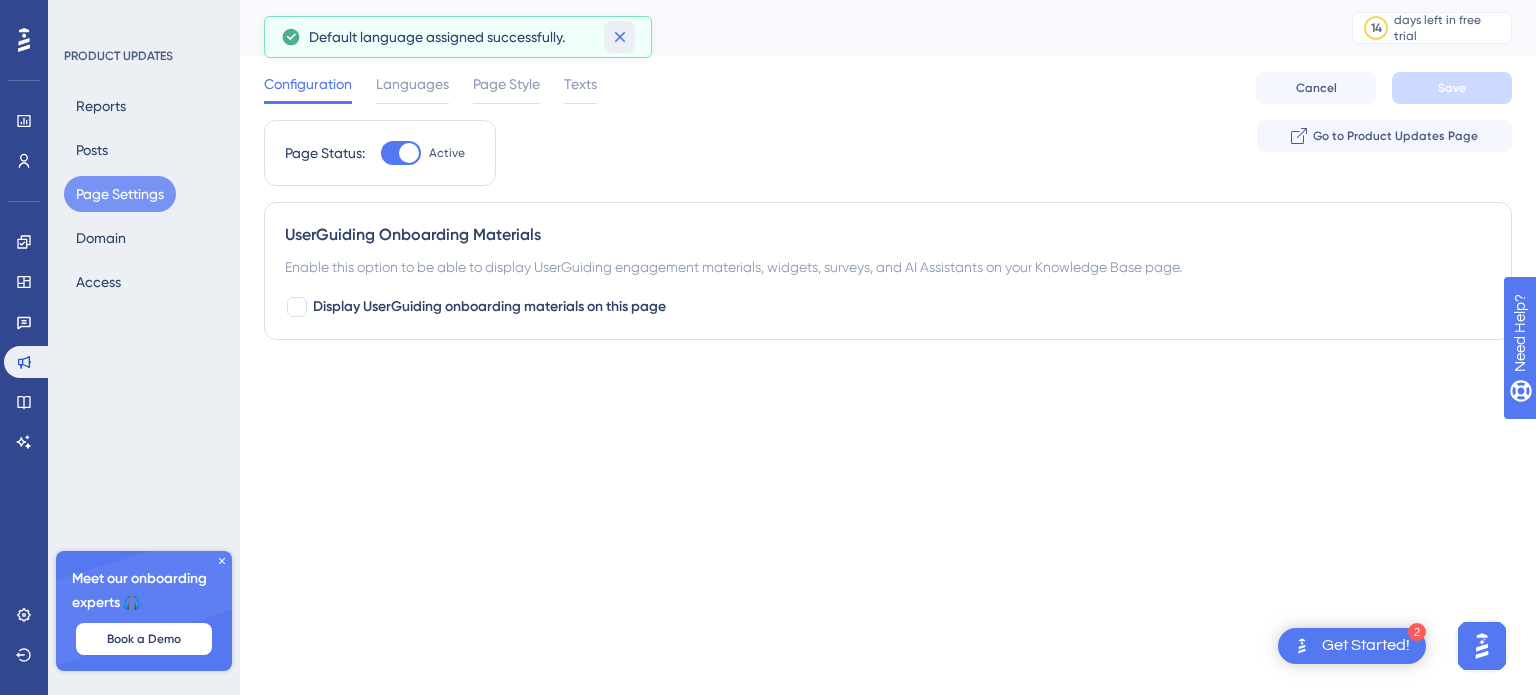 click 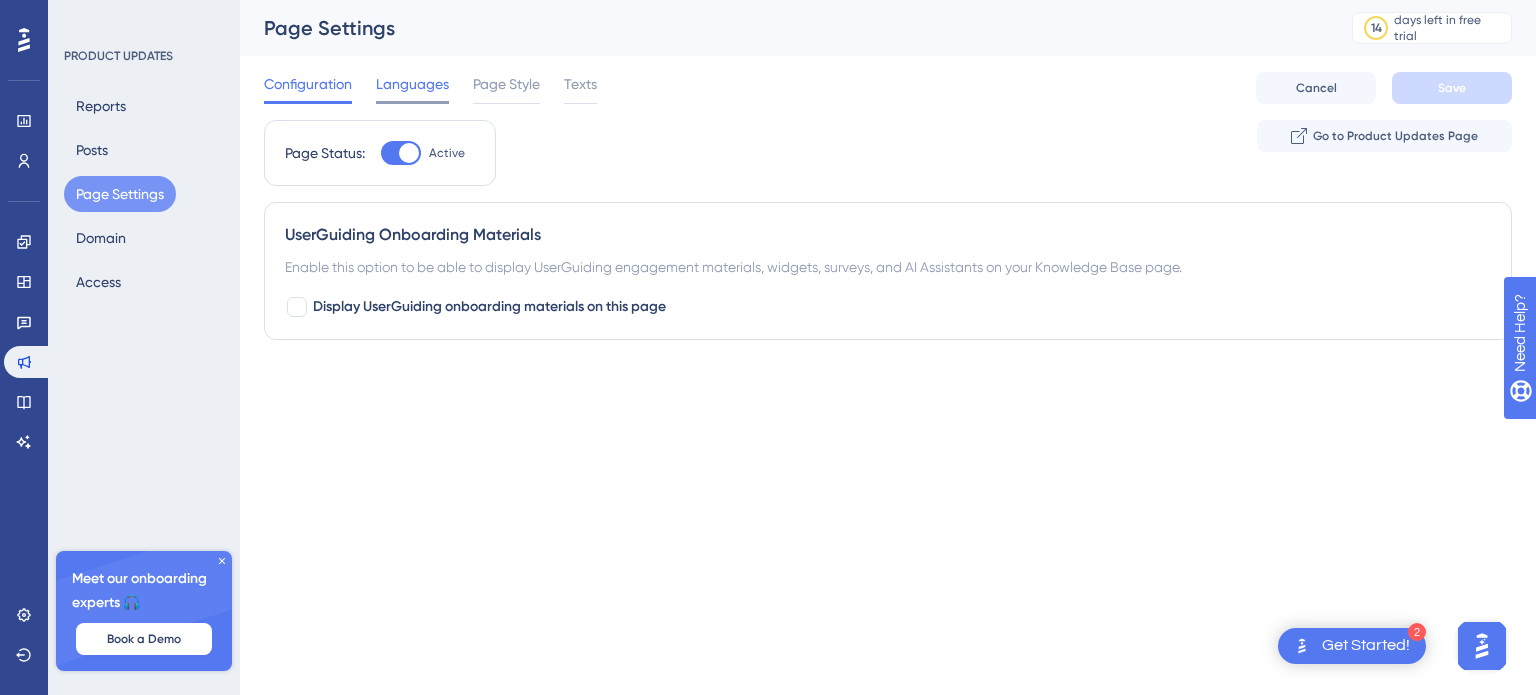 click on "Languages" at bounding box center [412, 84] 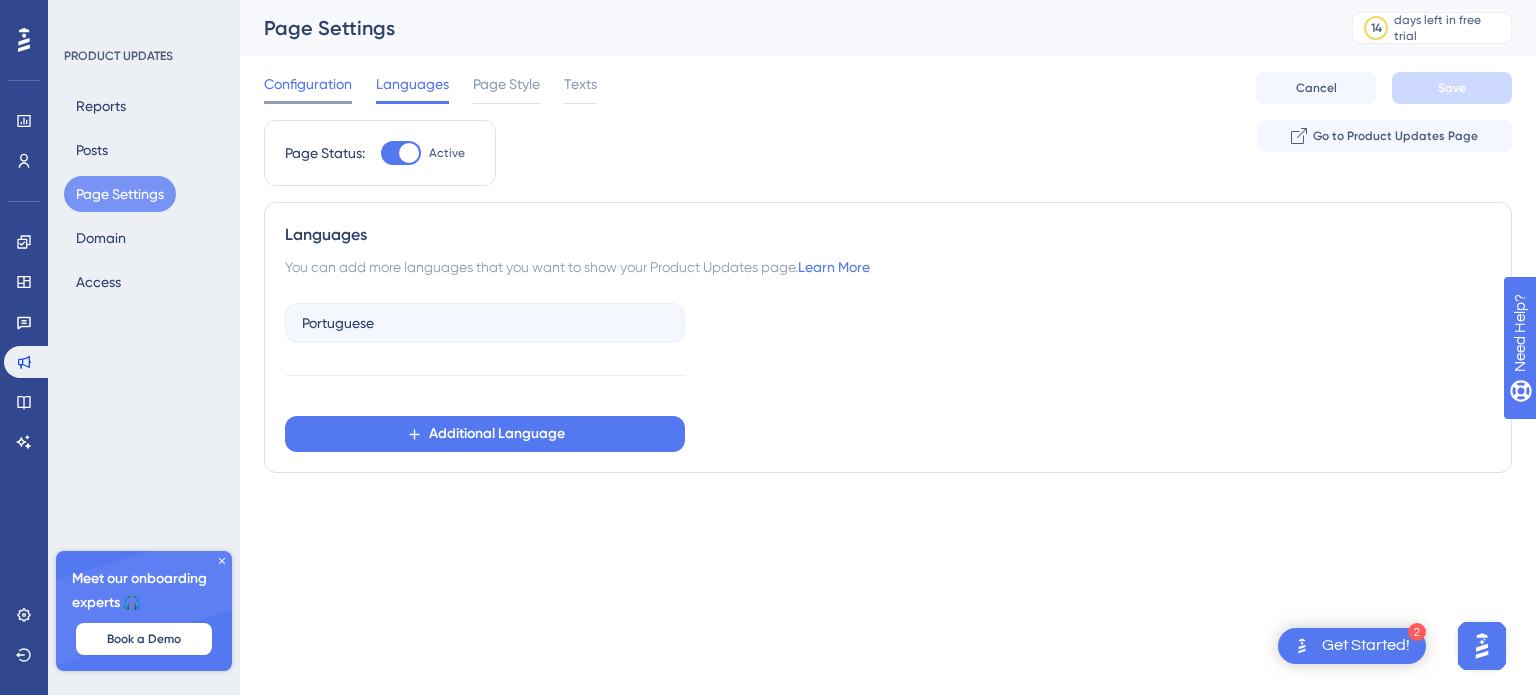 click on "Configuration" at bounding box center (308, 84) 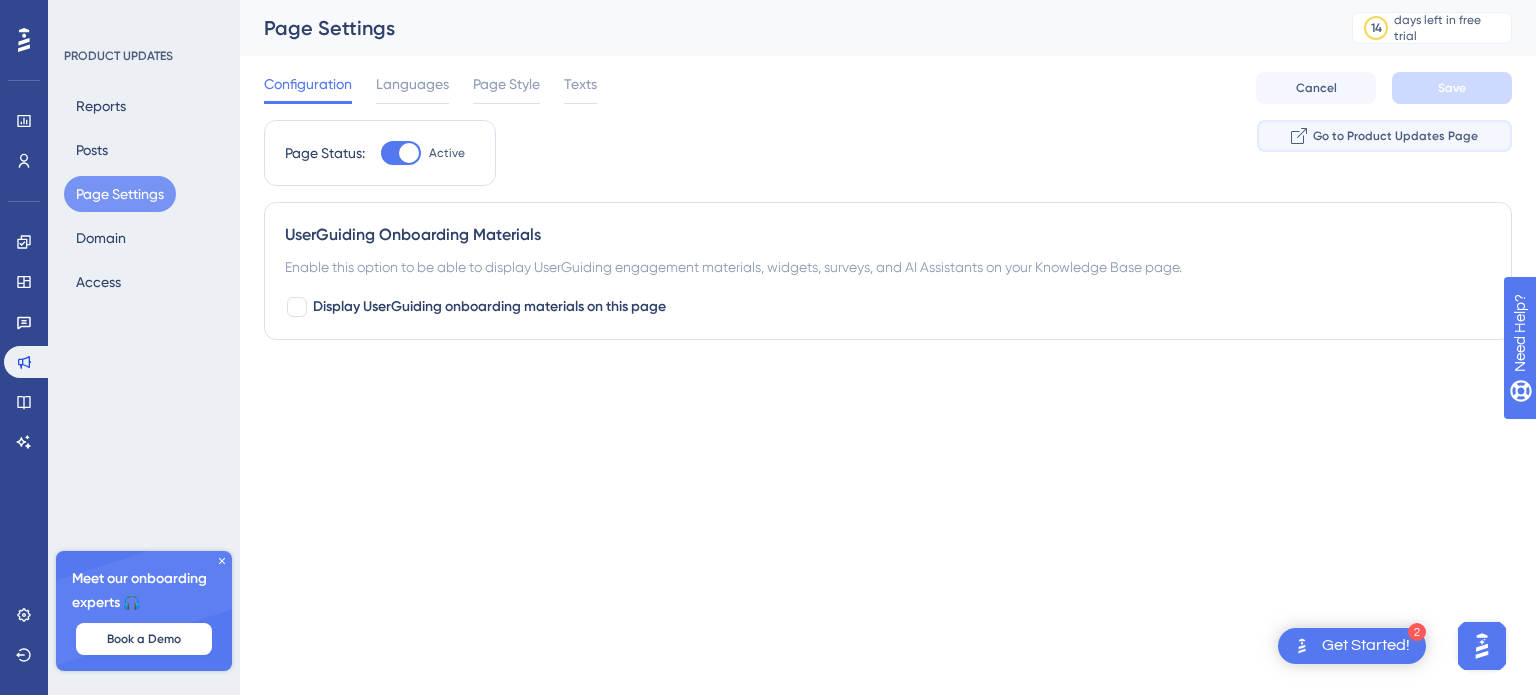 click on "Go to Product Updates Page" at bounding box center (1395, 136) 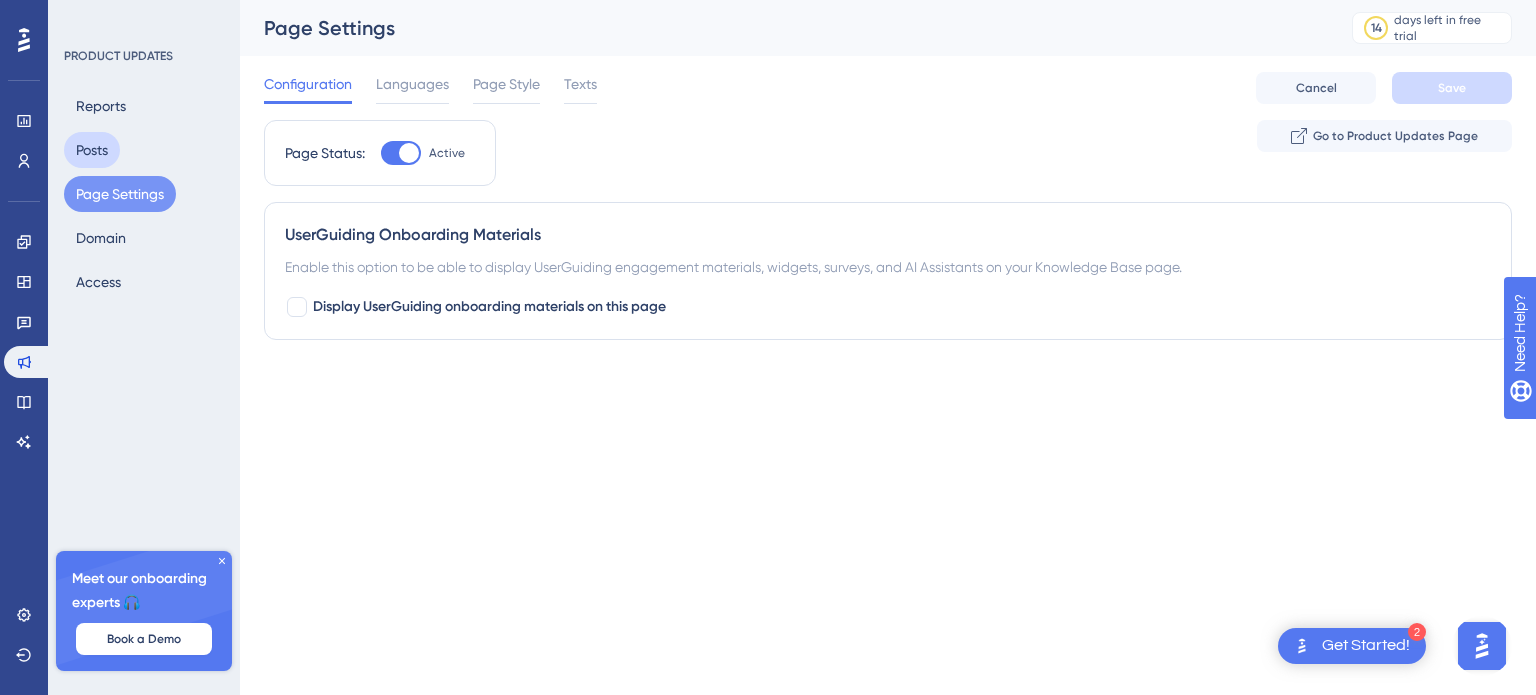 click on "Posts" at bounding box center [92, 150] 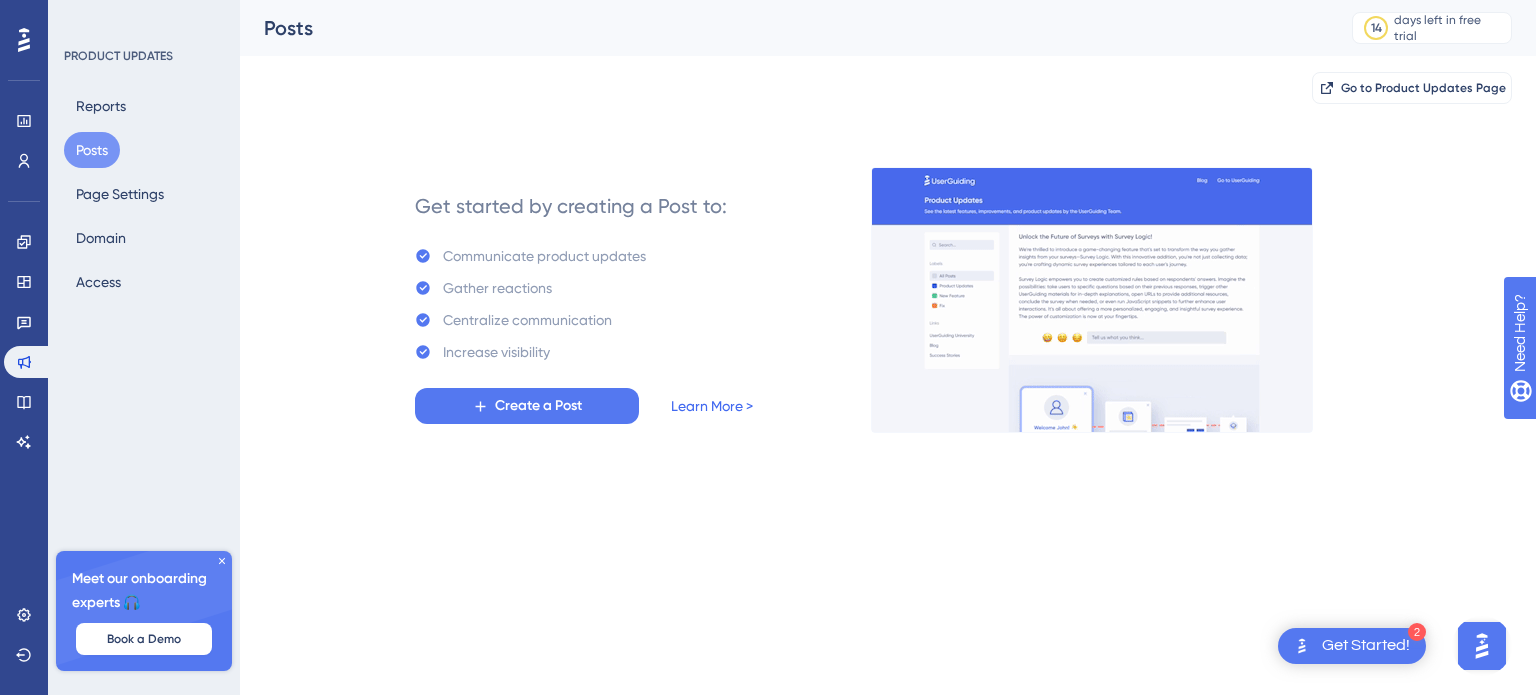 click on "Learn More >" at bounding box center (712, 406) 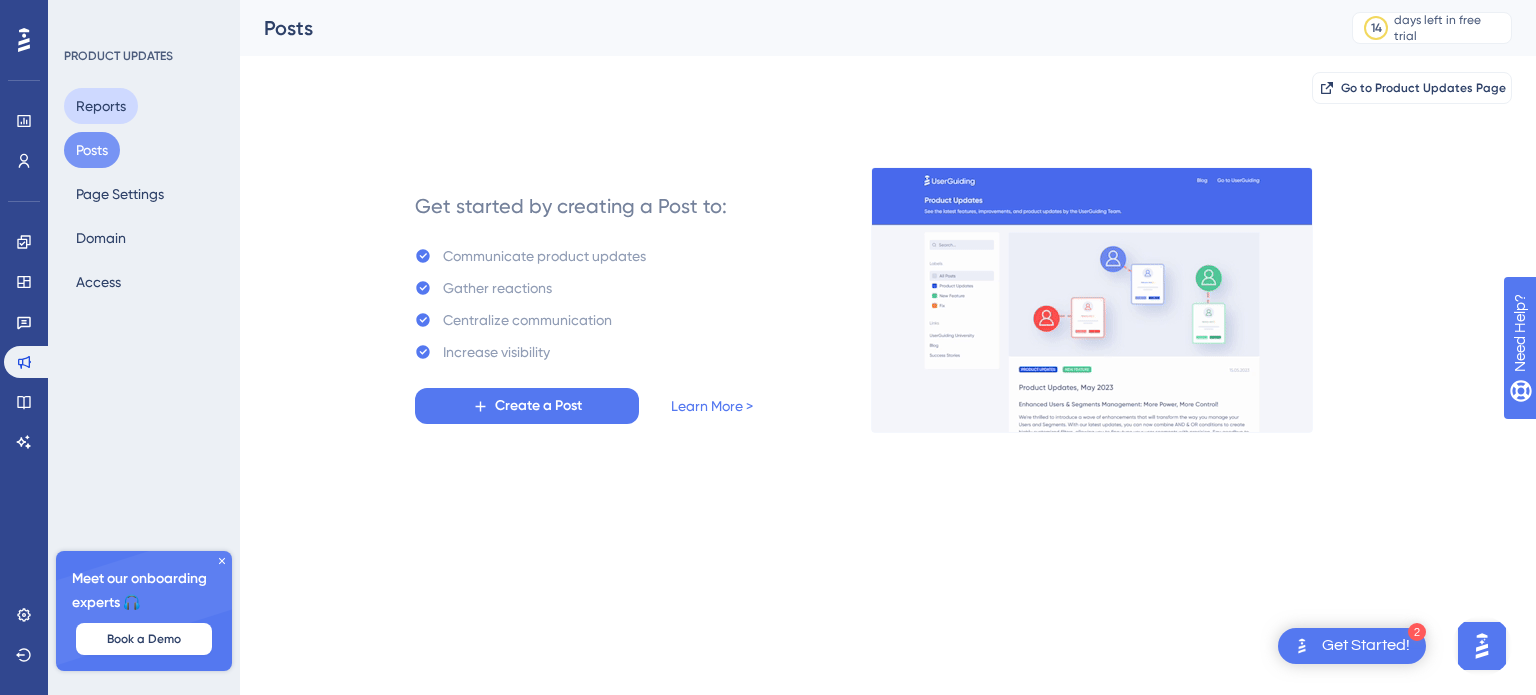 click on "Reports" at bounding box center (101, 106) 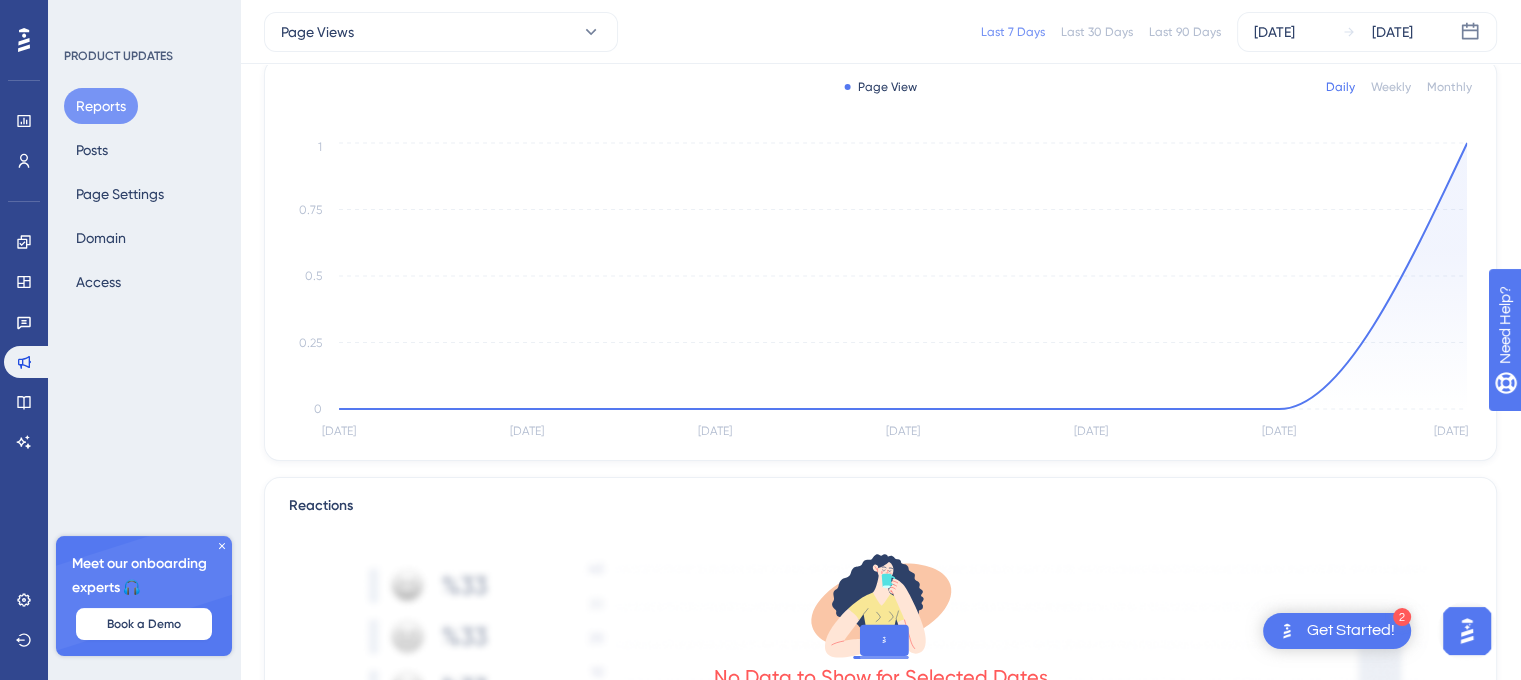 scroll, scrollTop: 4, scrollLeft: 0, axis: vertical 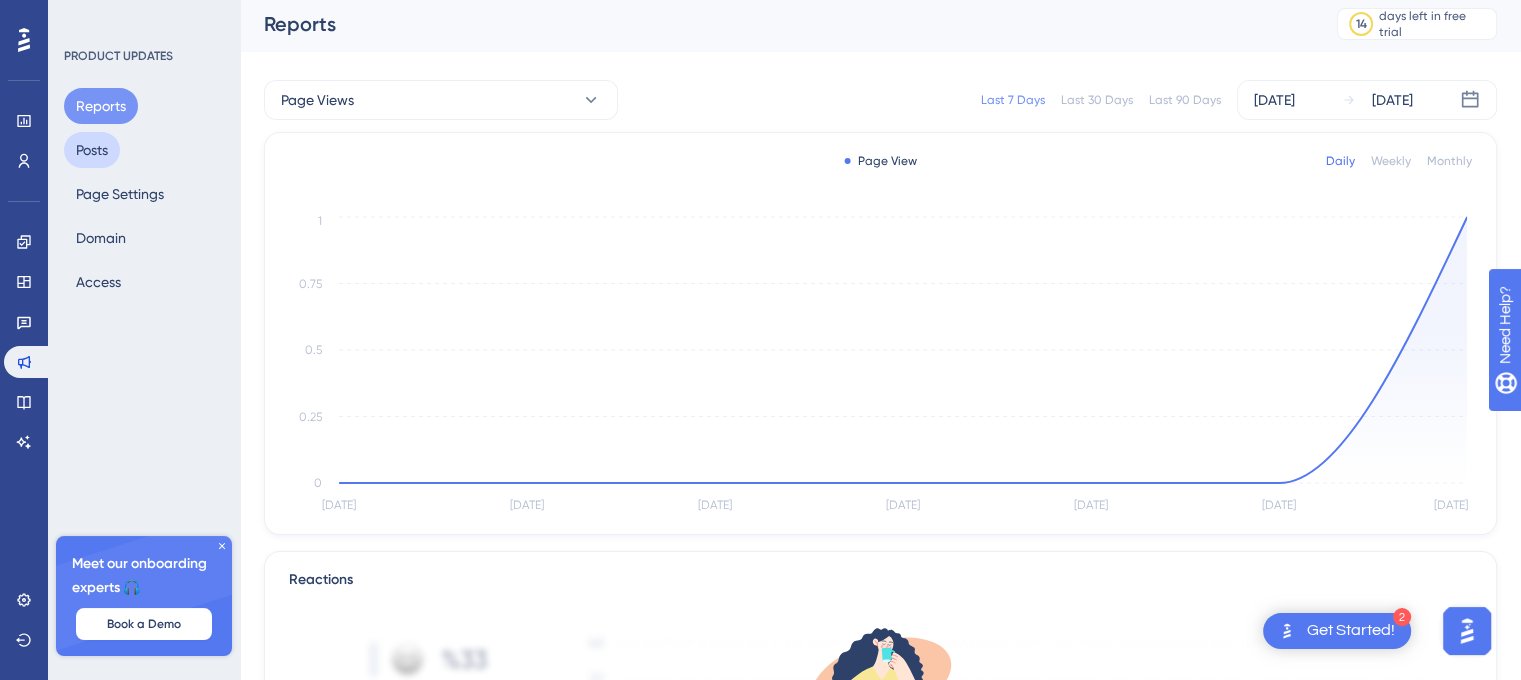 click on "Posts" at bounding box center [92, 150] 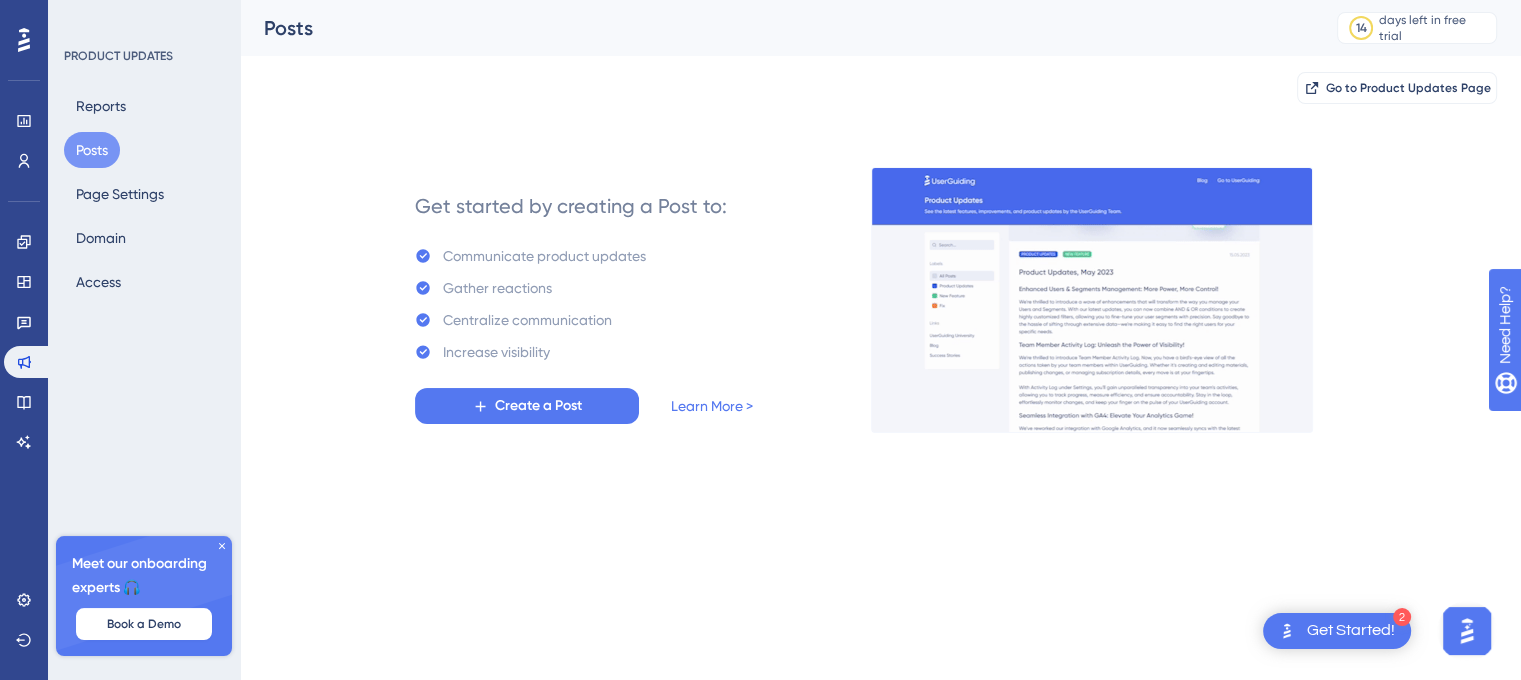 scroll, scrollTop: 0, scrollLeft: 0, axis: both 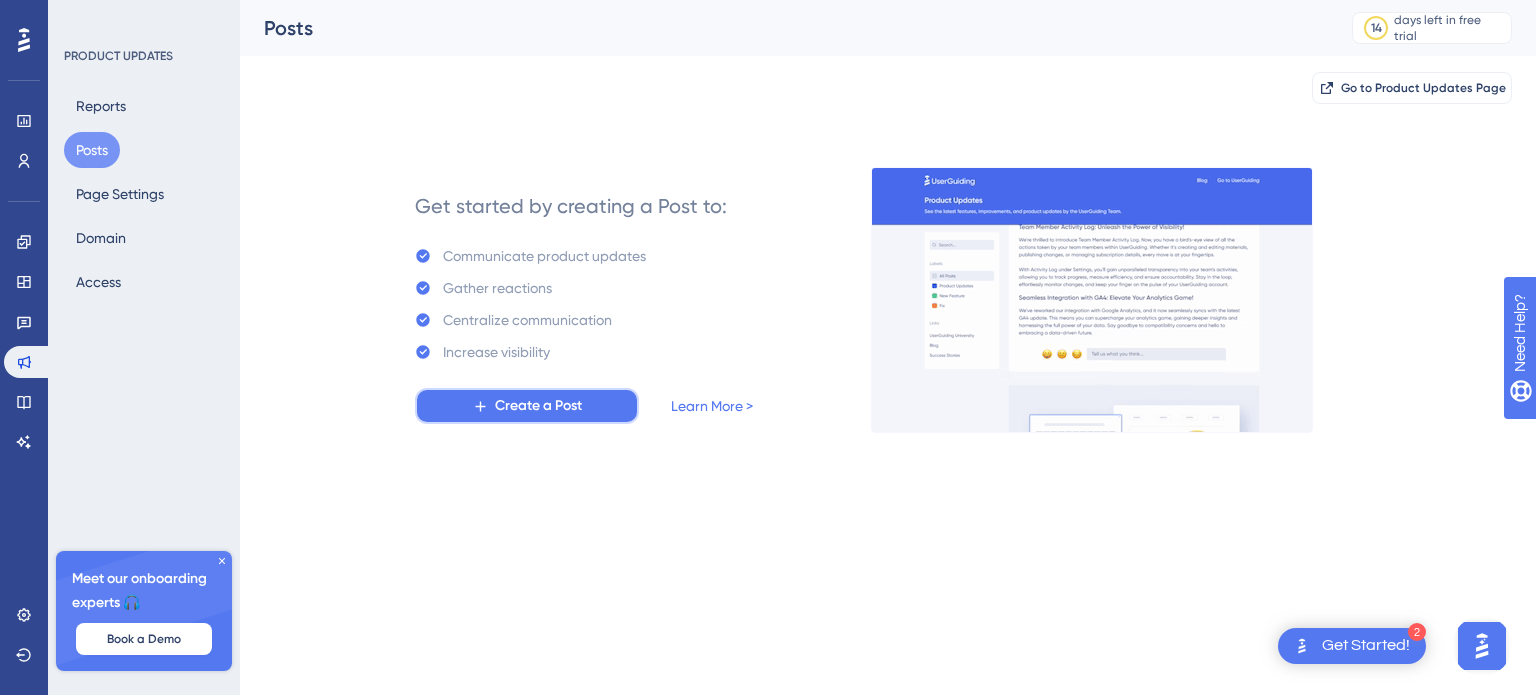 click on "Create a Post" at bounding box center [527, 406] 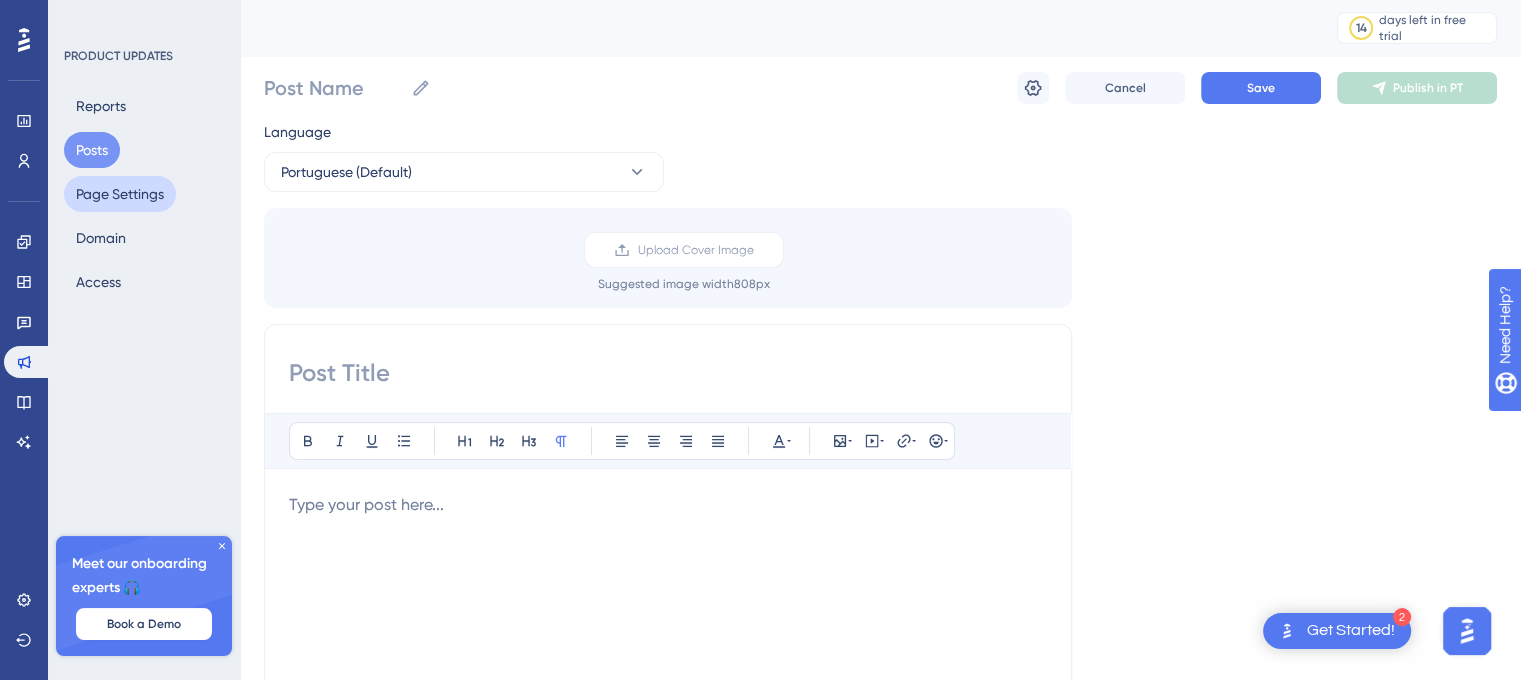 click on "Page Settings" at bounding box center [120, 194] 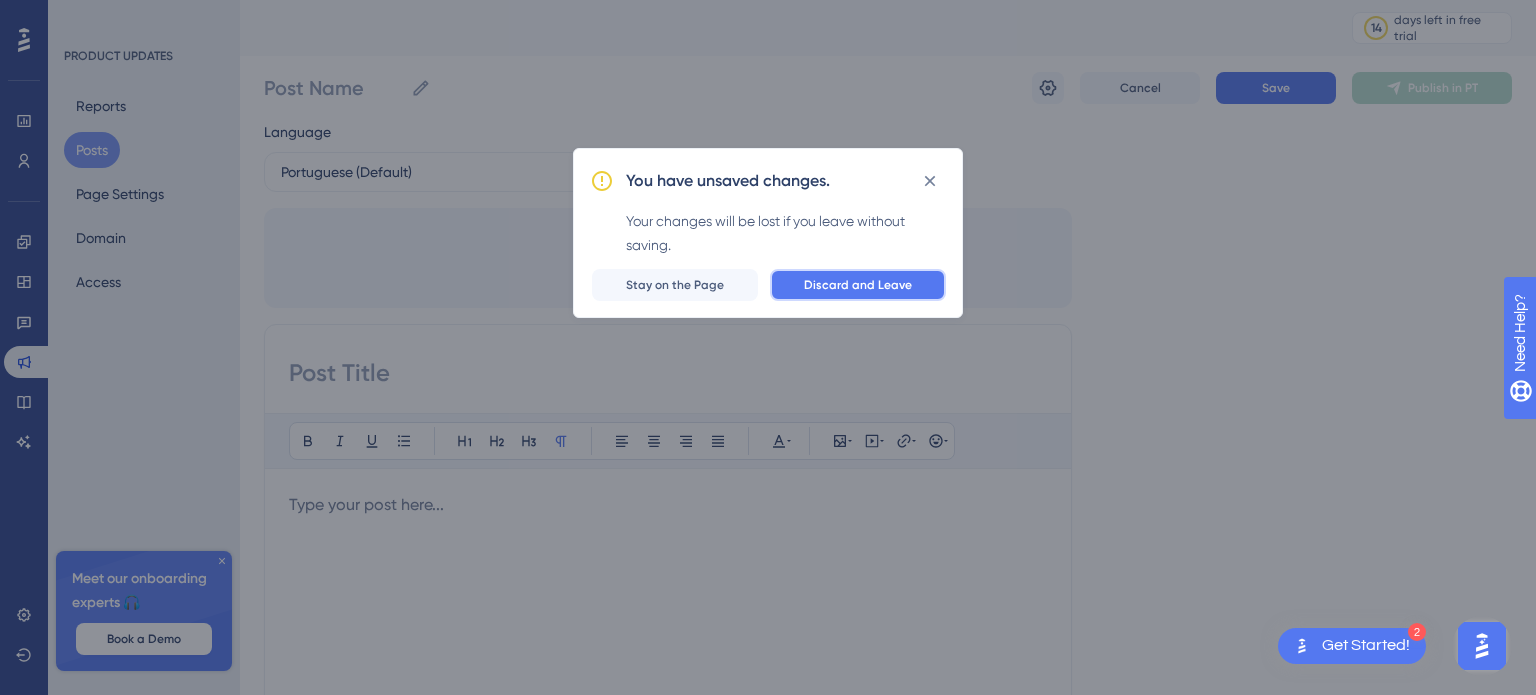 click on "Discard and Leave" at bounding box center [858, 285] 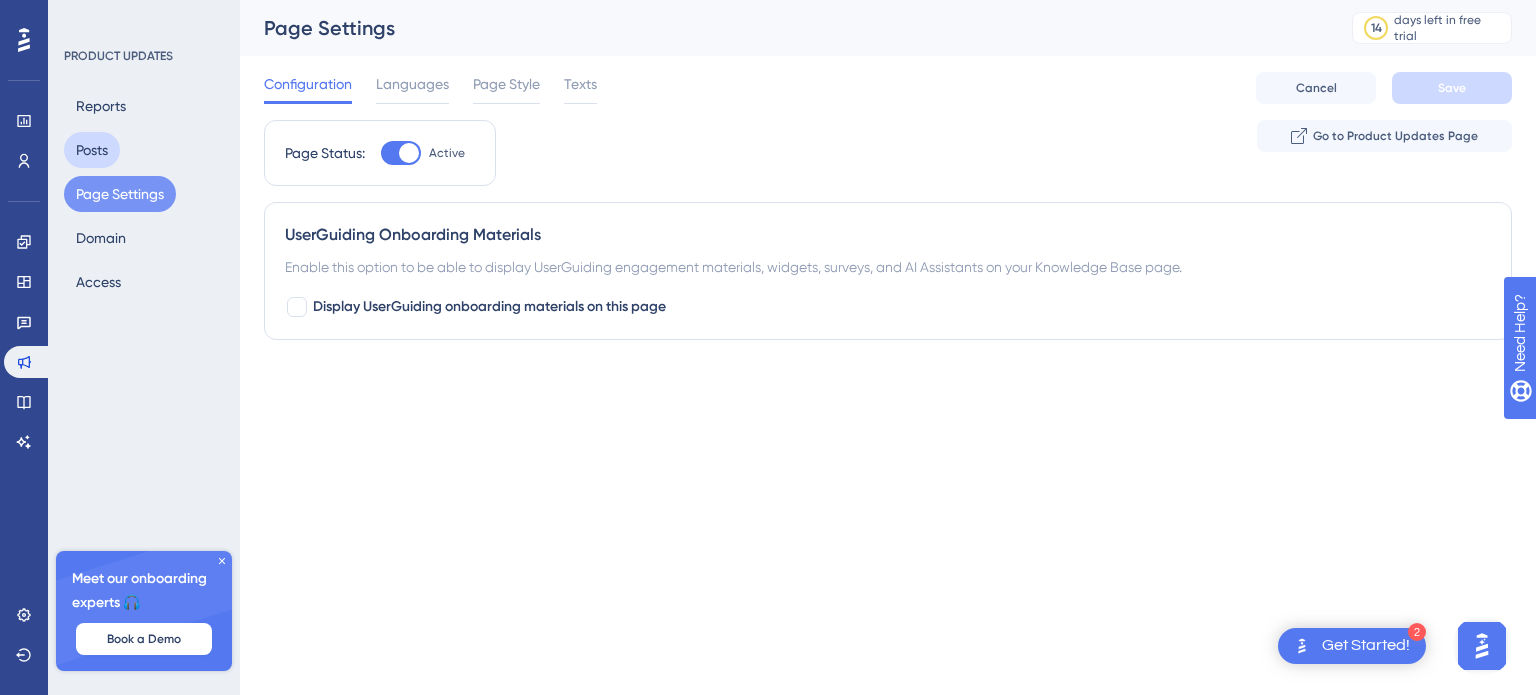 click on "Posts" at bounding box center (92, 150) 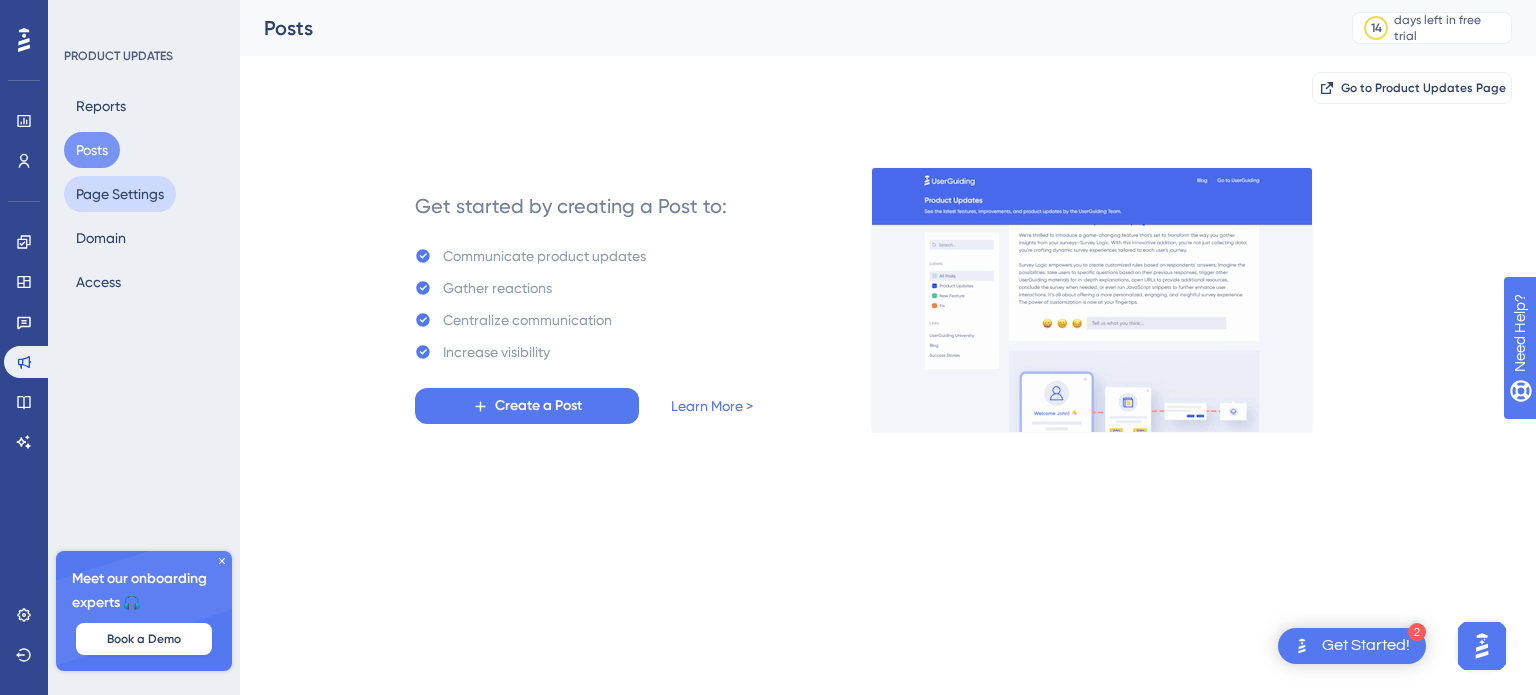 click on "Page Settings" at bounding box center [120, 194] 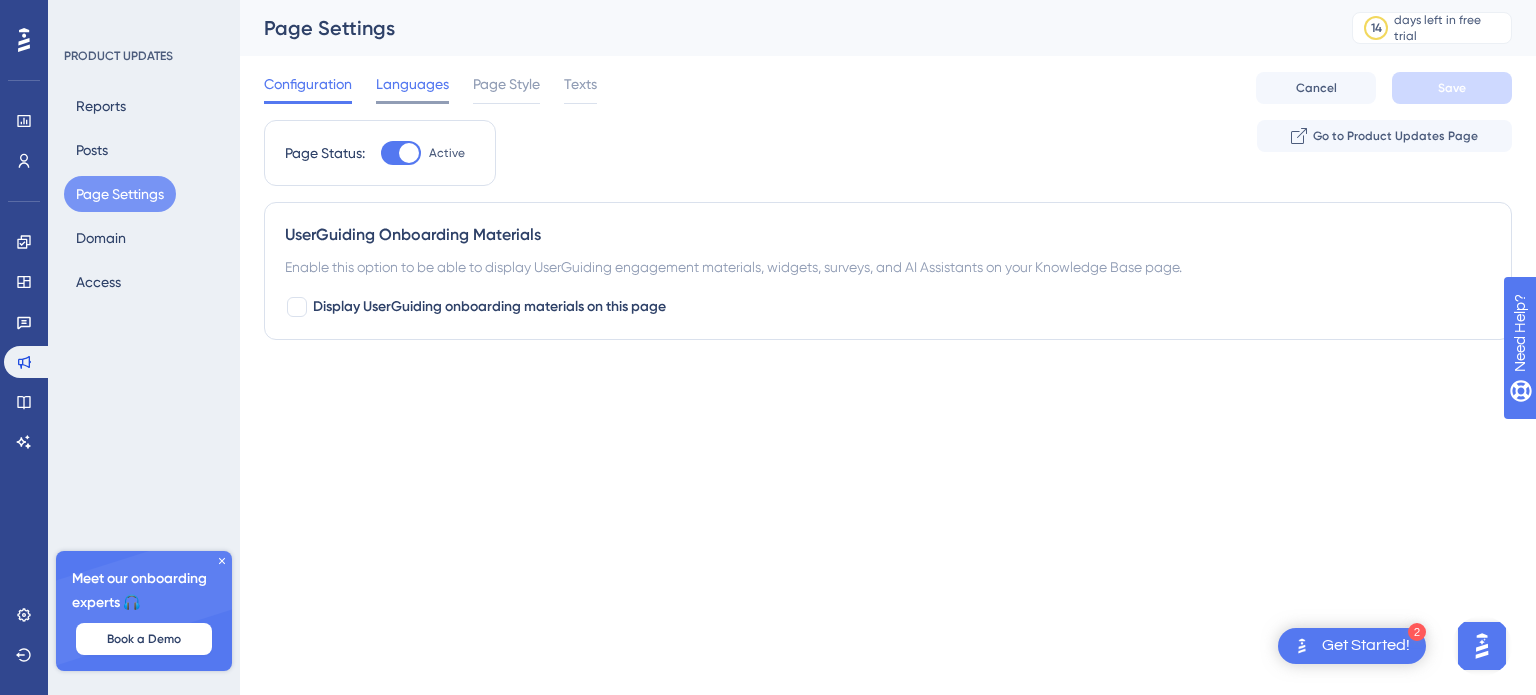 click on "Languages" at bounding box center (412, 84) 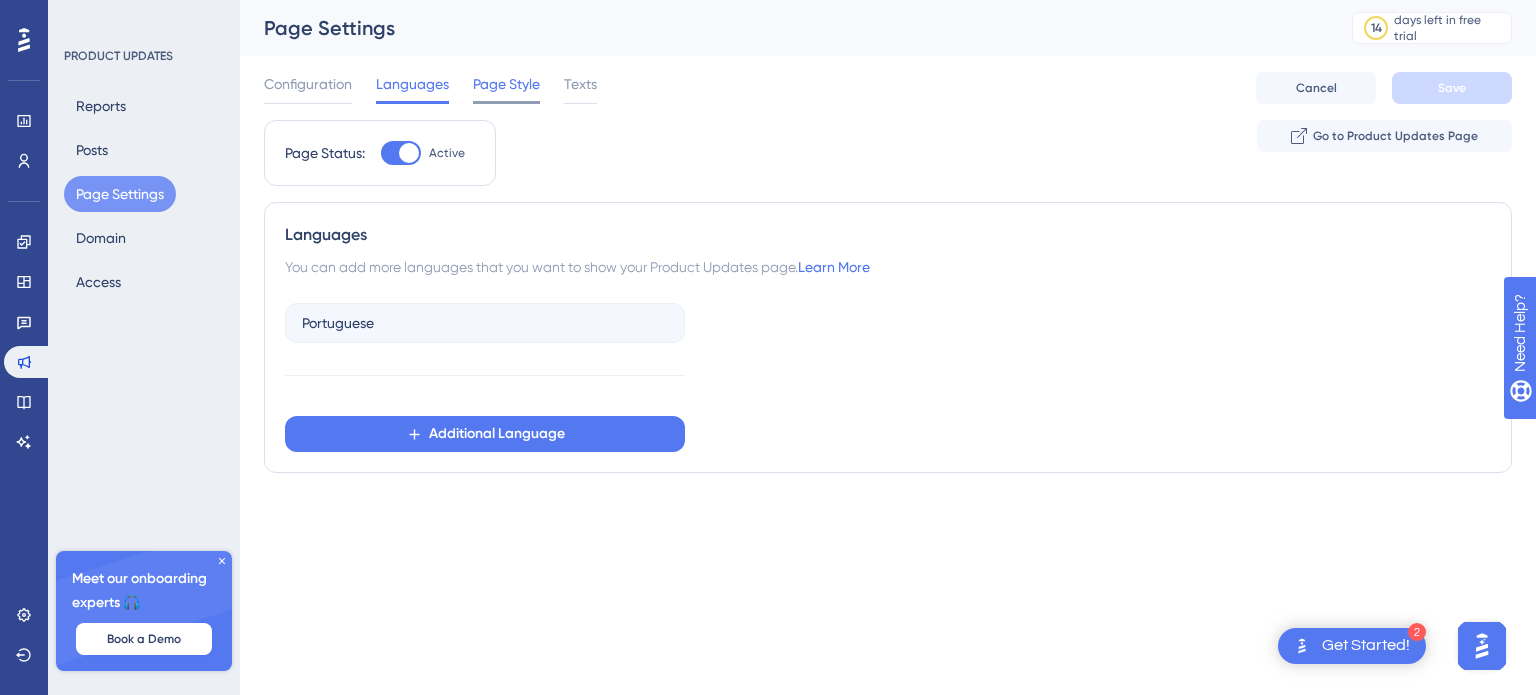 click on "Page Style" at bounding box center (506, 84) 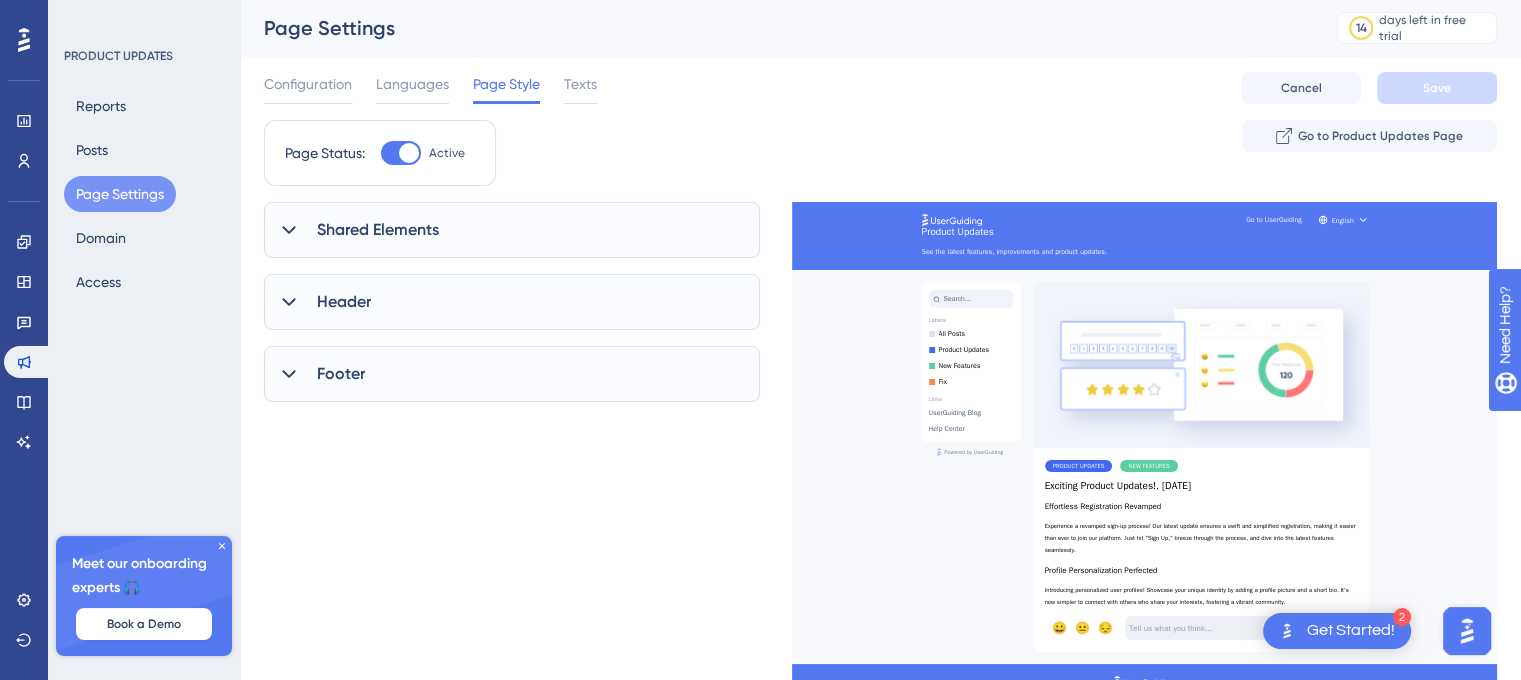 scroll, scrollTop: 0, scrollLeft: 0, axis: both 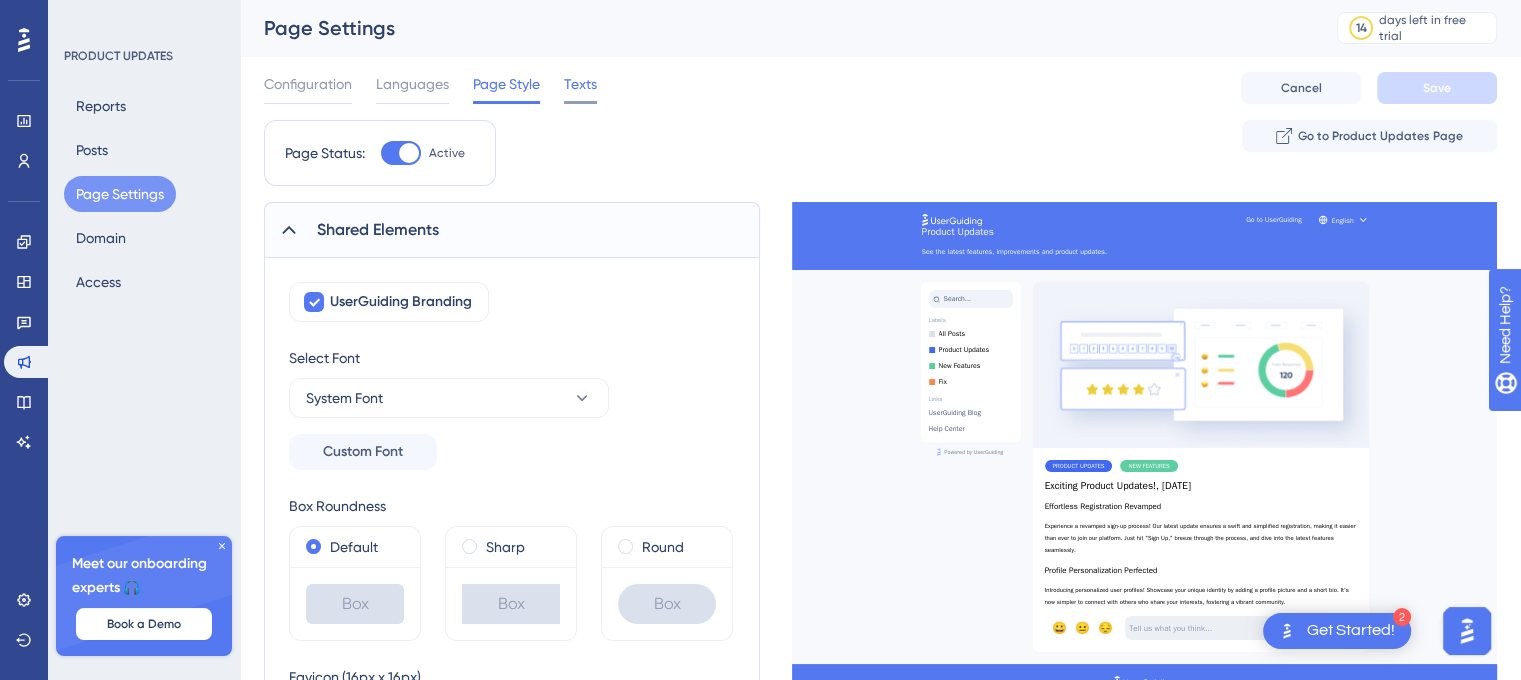 click on "Texts" at bounding box center (580, 84) 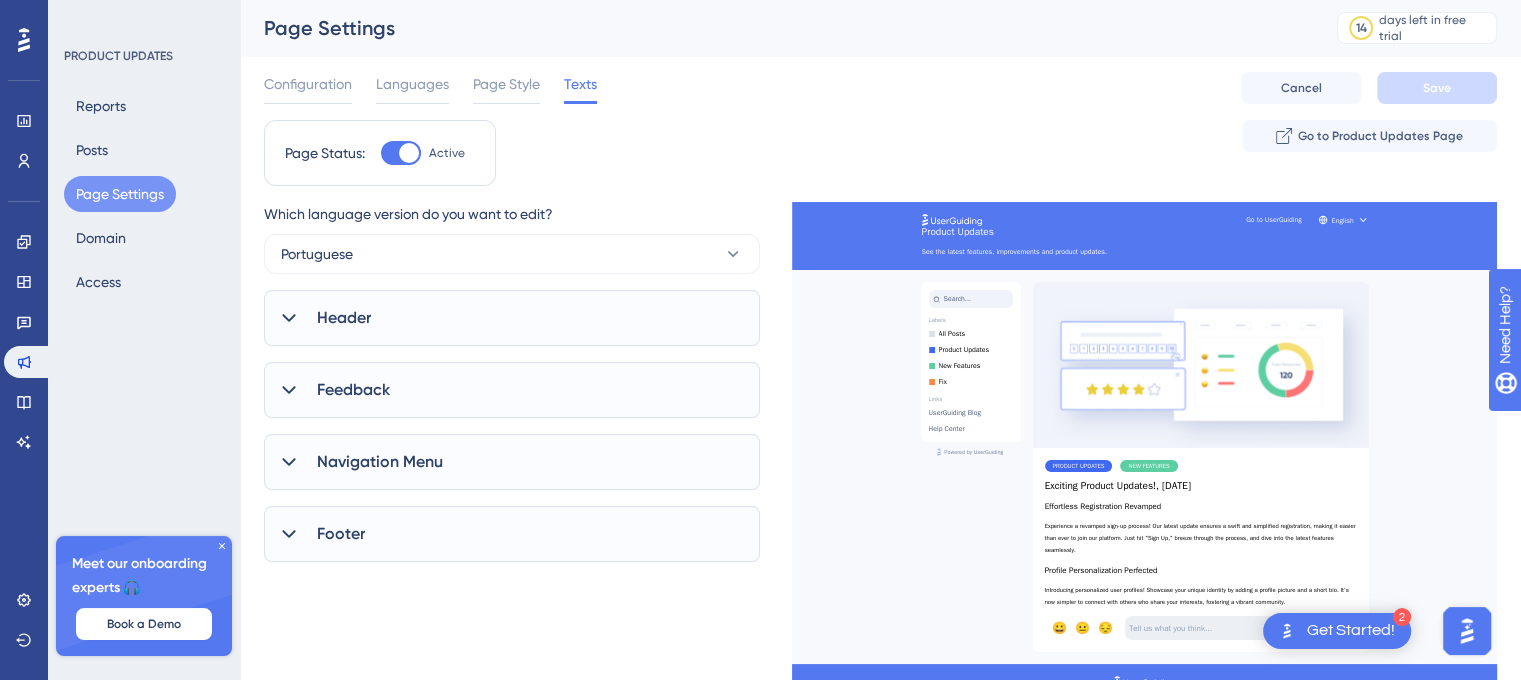 scroll, scrollTop: 0, scrollLeft: 0, axis: both 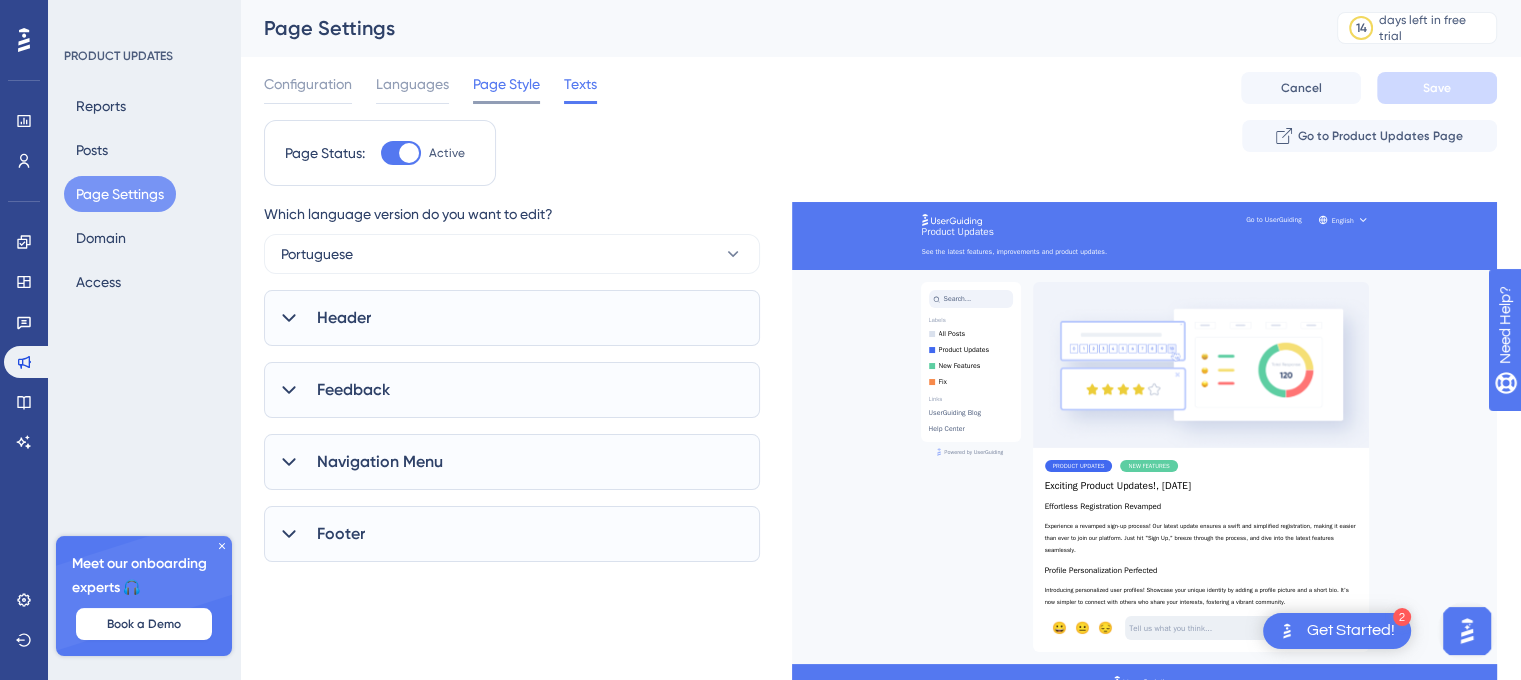 click on "Page Style" at bounding box center [506, 84] 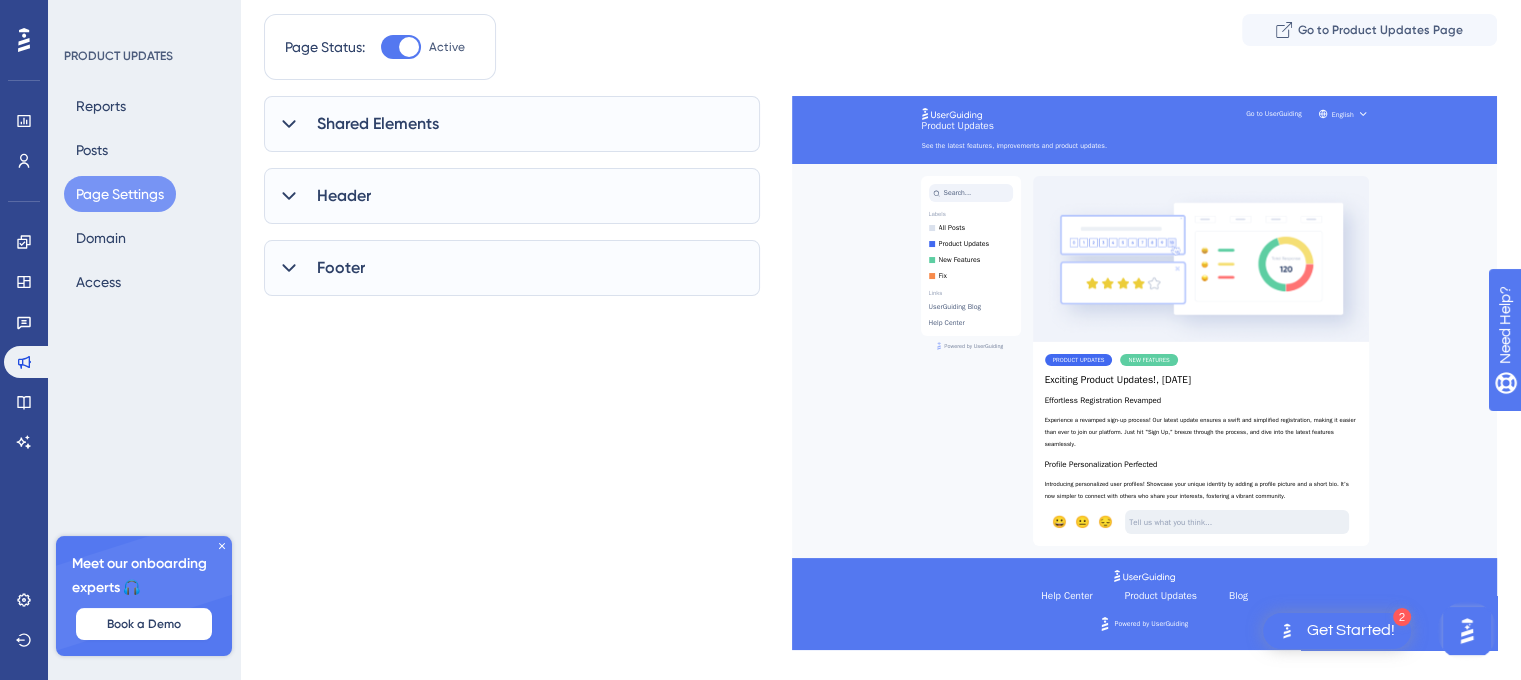 scroll, scrollTop: 0, scrollLeft: 0, axis: both 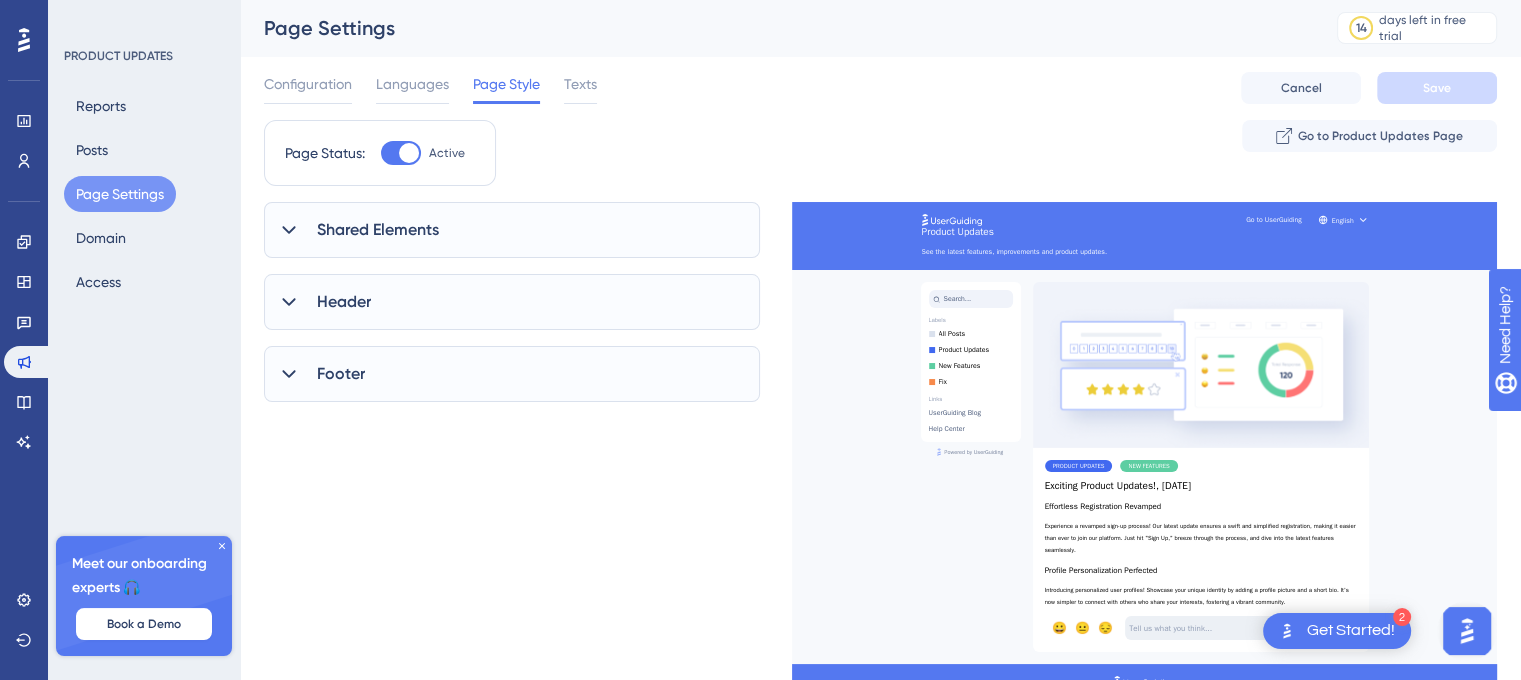 click on "Shared Elements" at bounding box center (378, 230) 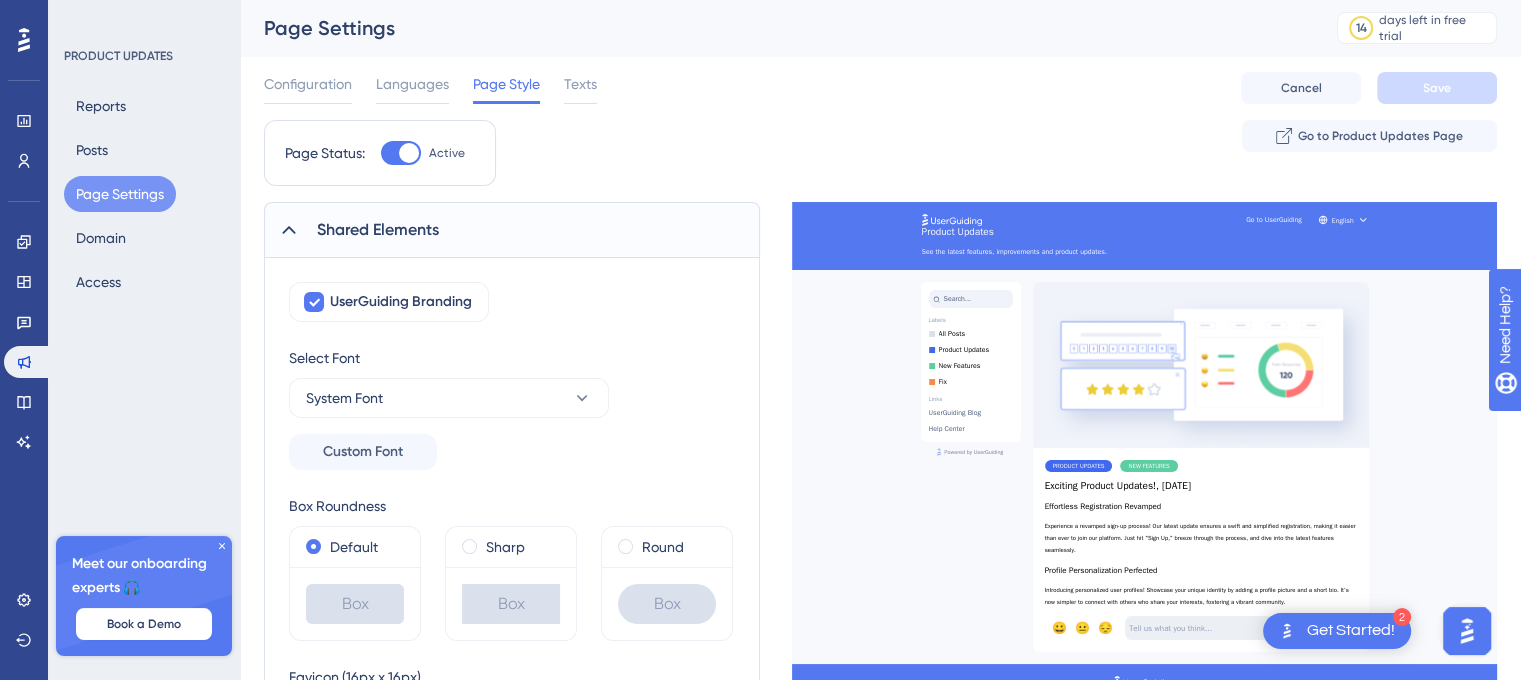 click on "Shared Elements" at bounding box center (378, 230) 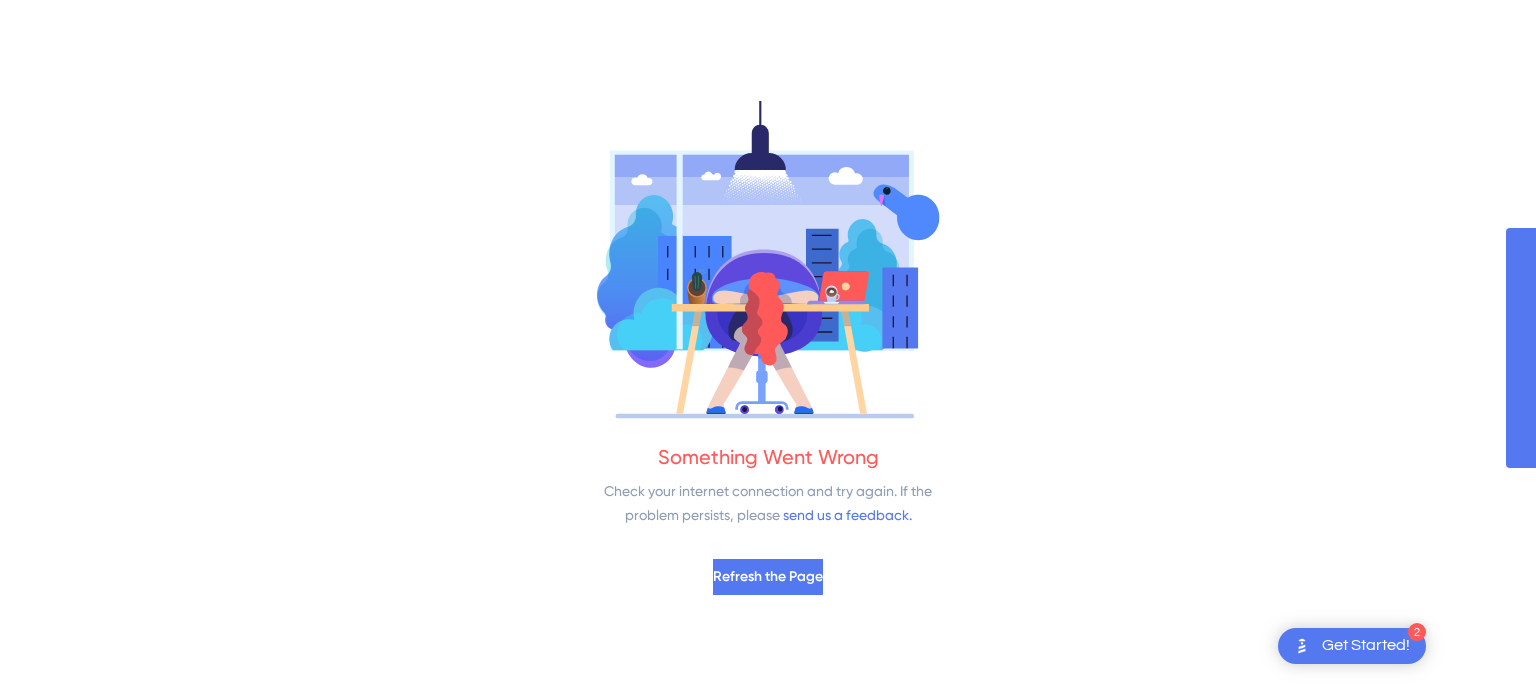 scroll, scrollTop: 0, scrollLeft: 0, axis: both 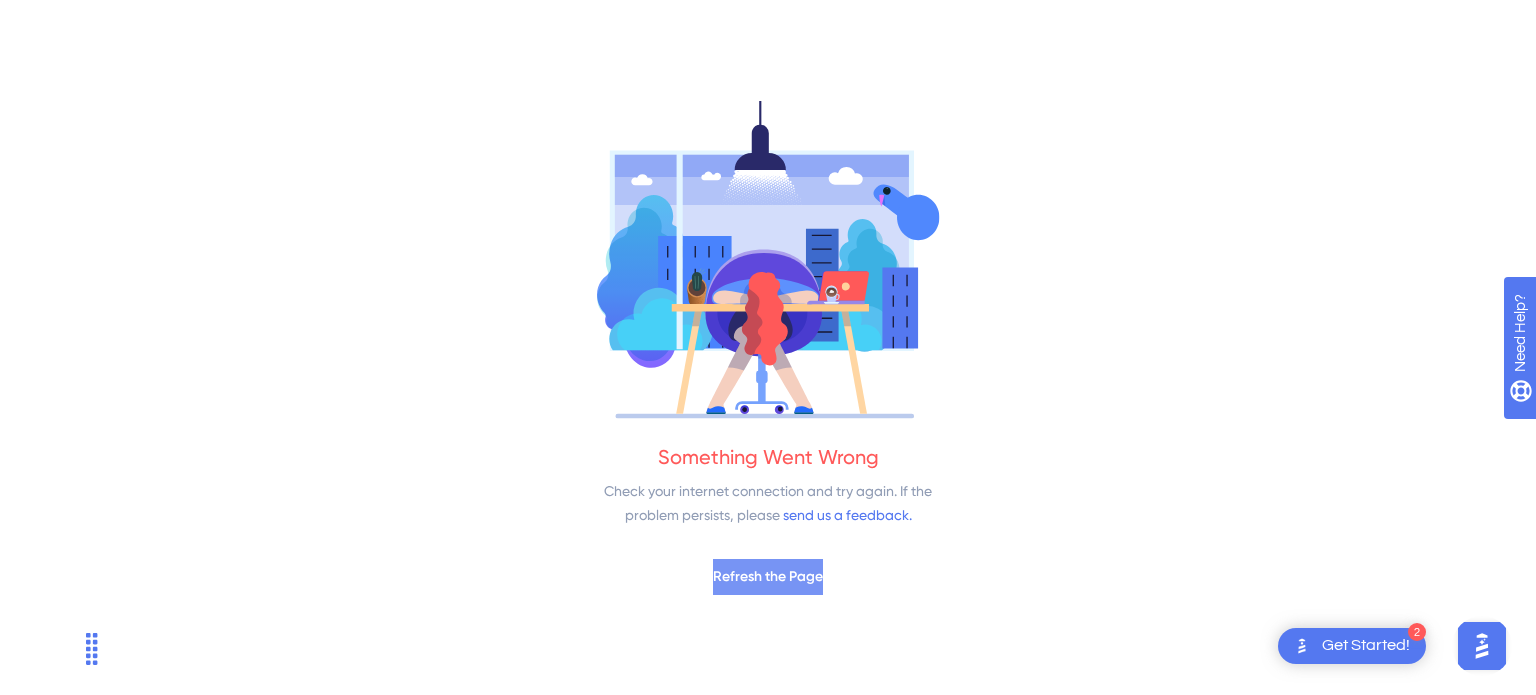 click on "Refresh the Page" at bounding box center [768, 577] 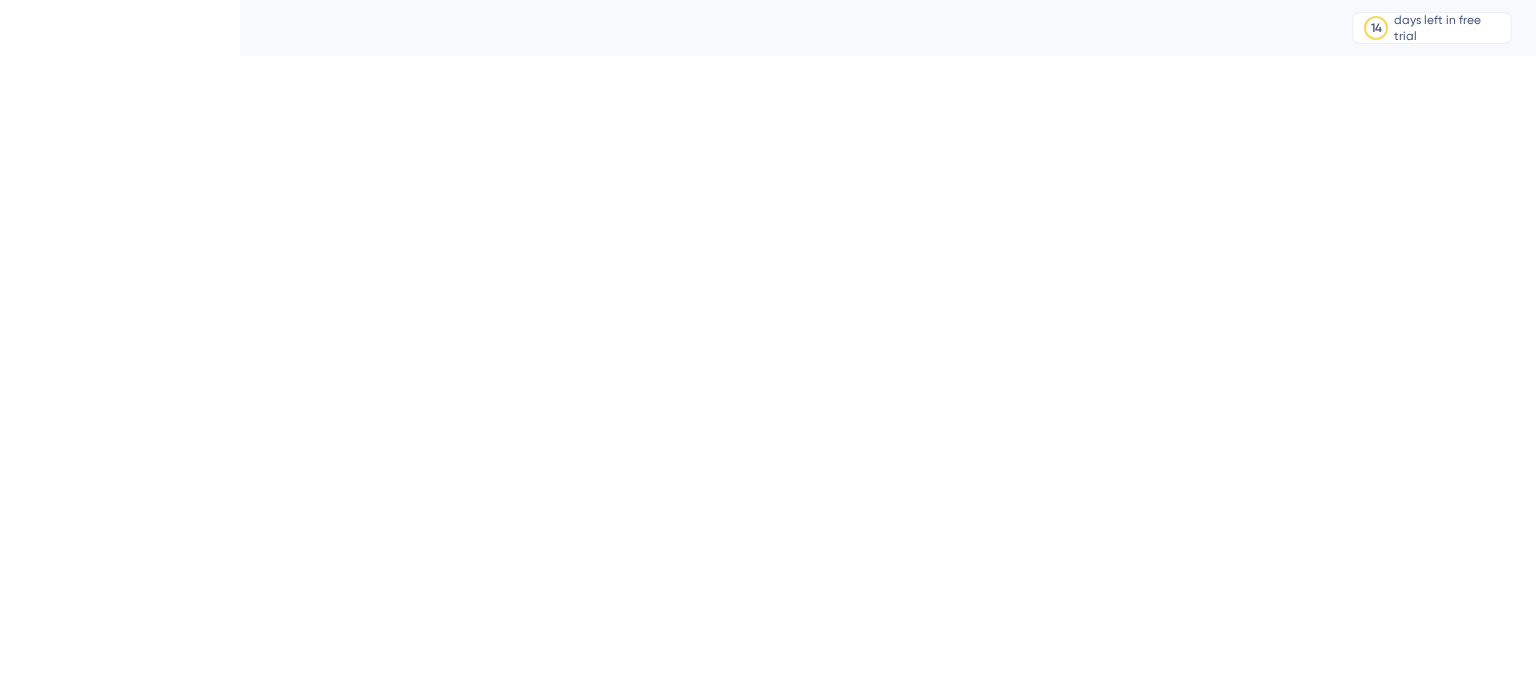 scroll, scrollTop: 0, scrollLeft: 0, axis: both 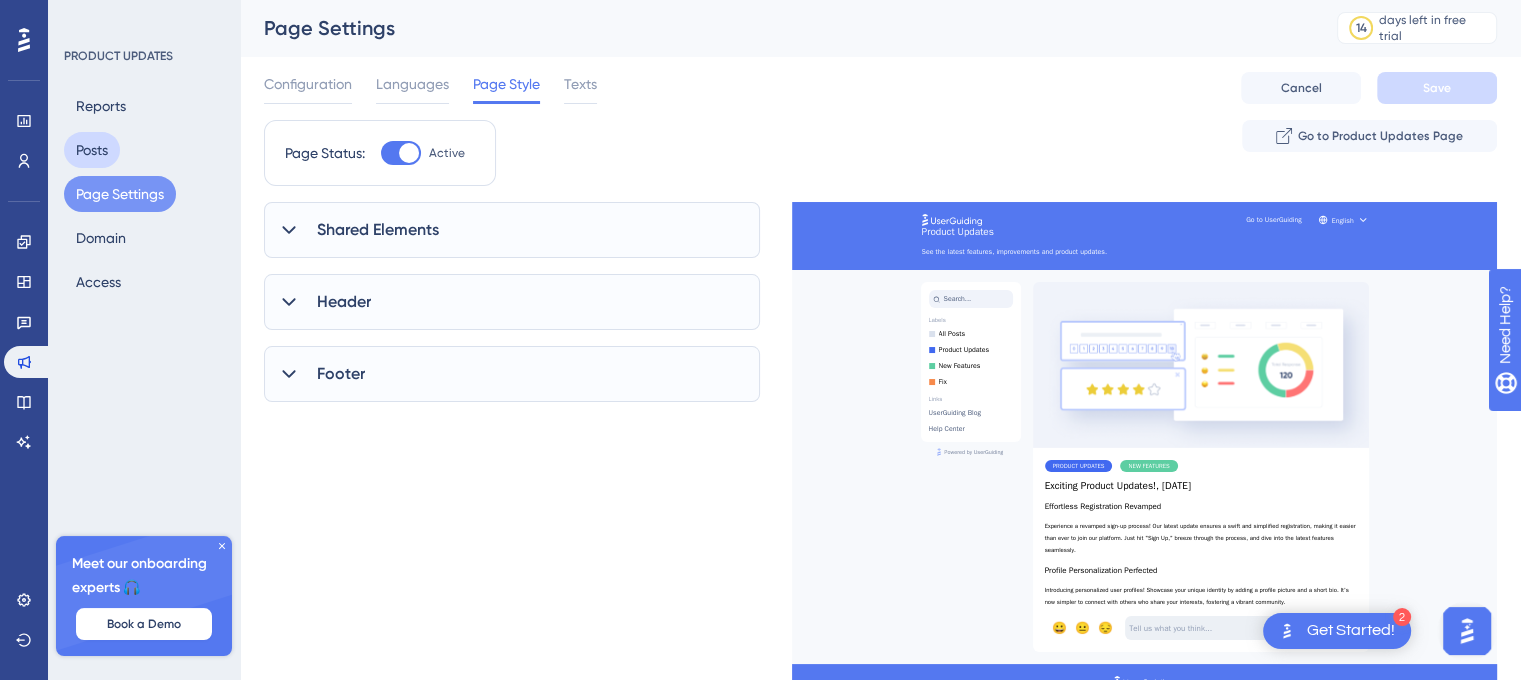 click on "Posts" at bounding box center [92, 150] 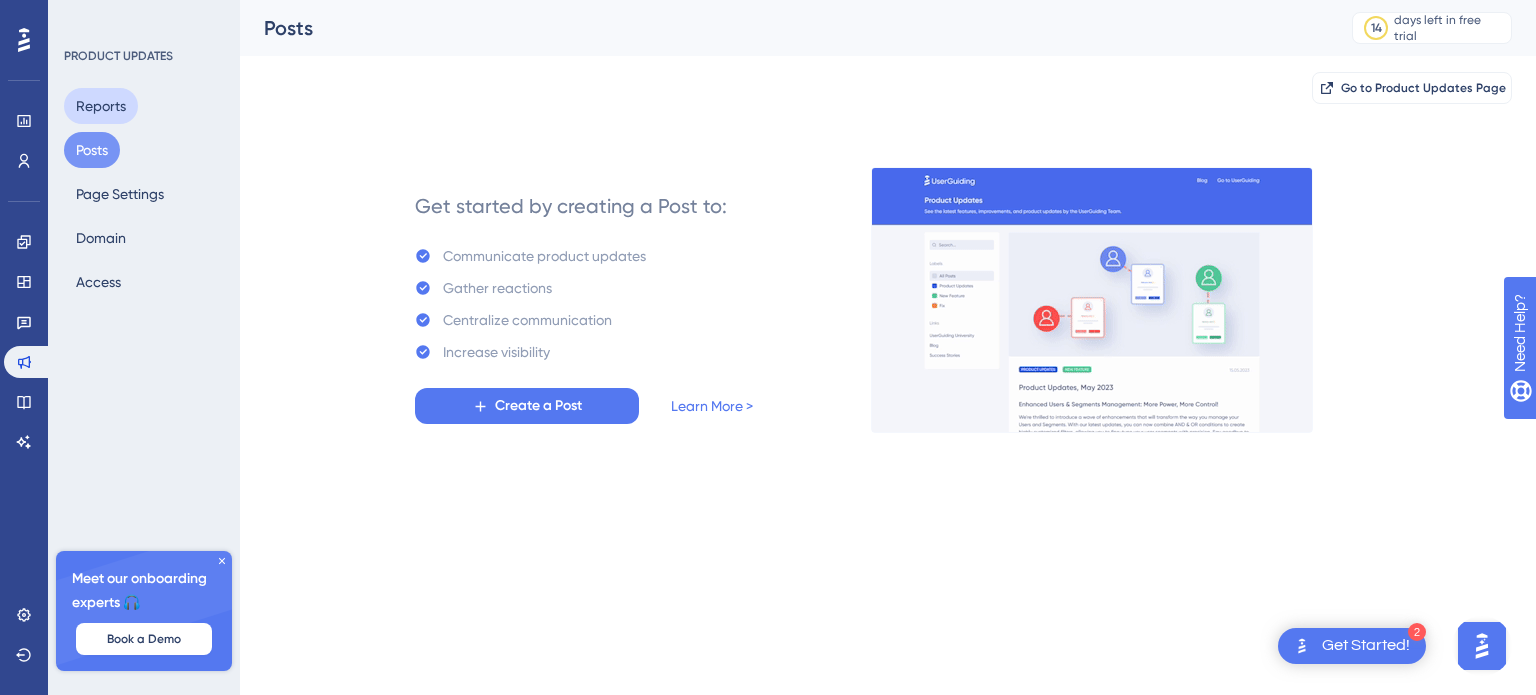 click on "Reports" at bounding box center [101, 106] 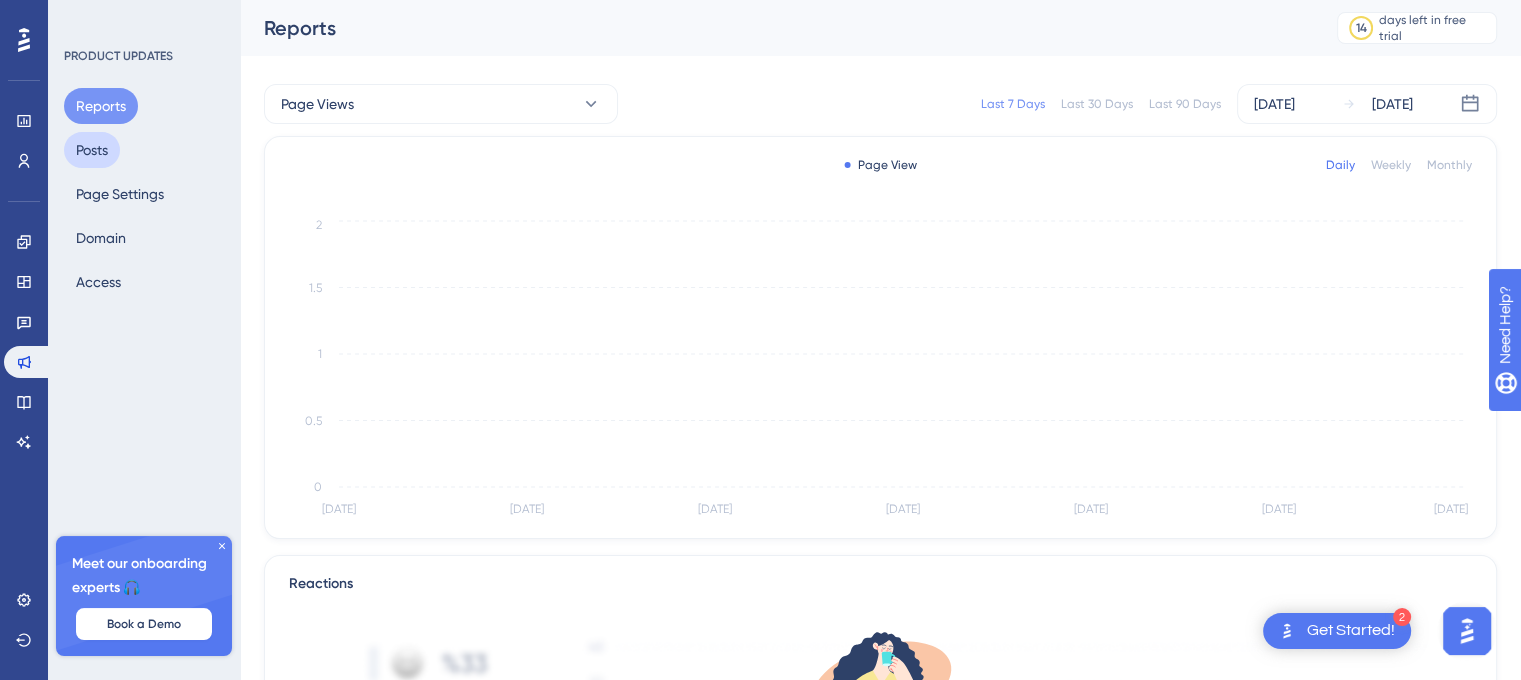 click on "Posts" at bounding box center (92, 150) 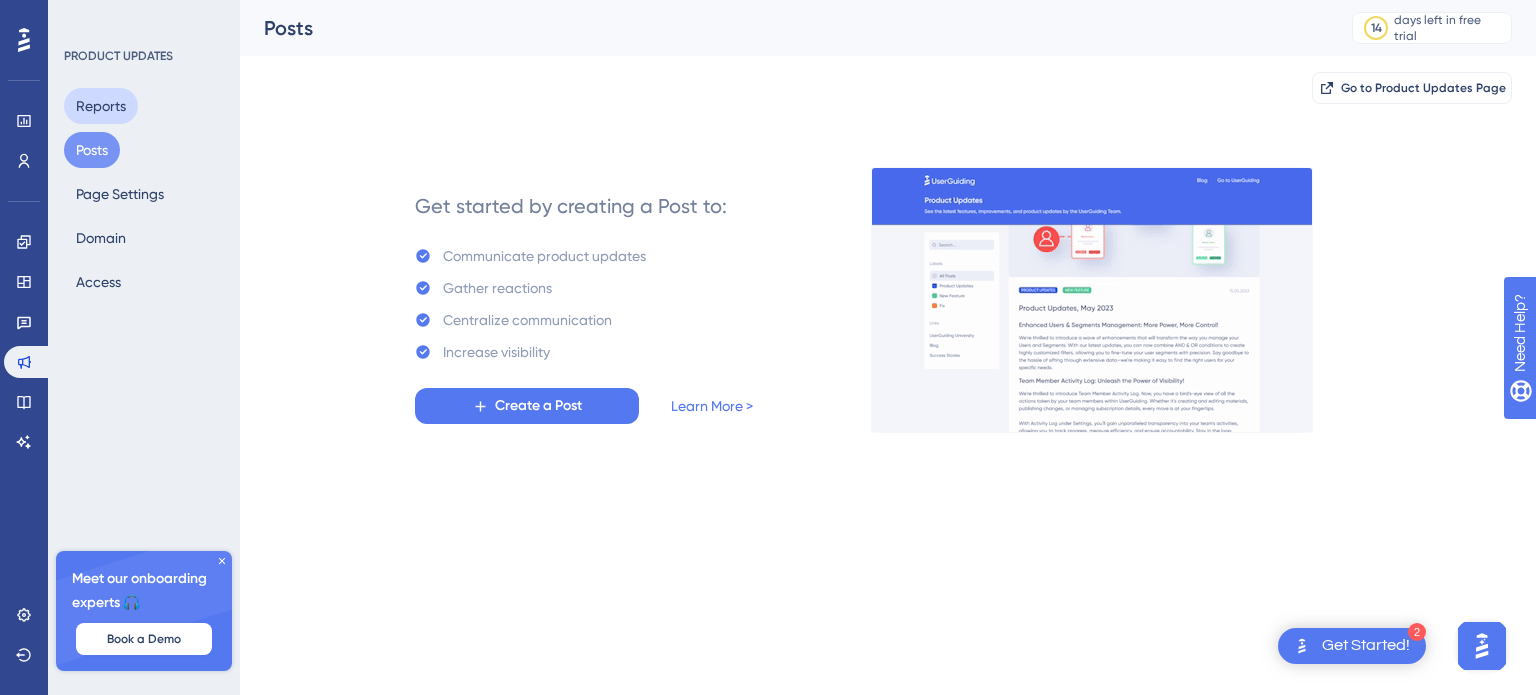 click on "Reports" at bounding box center [101, 106] 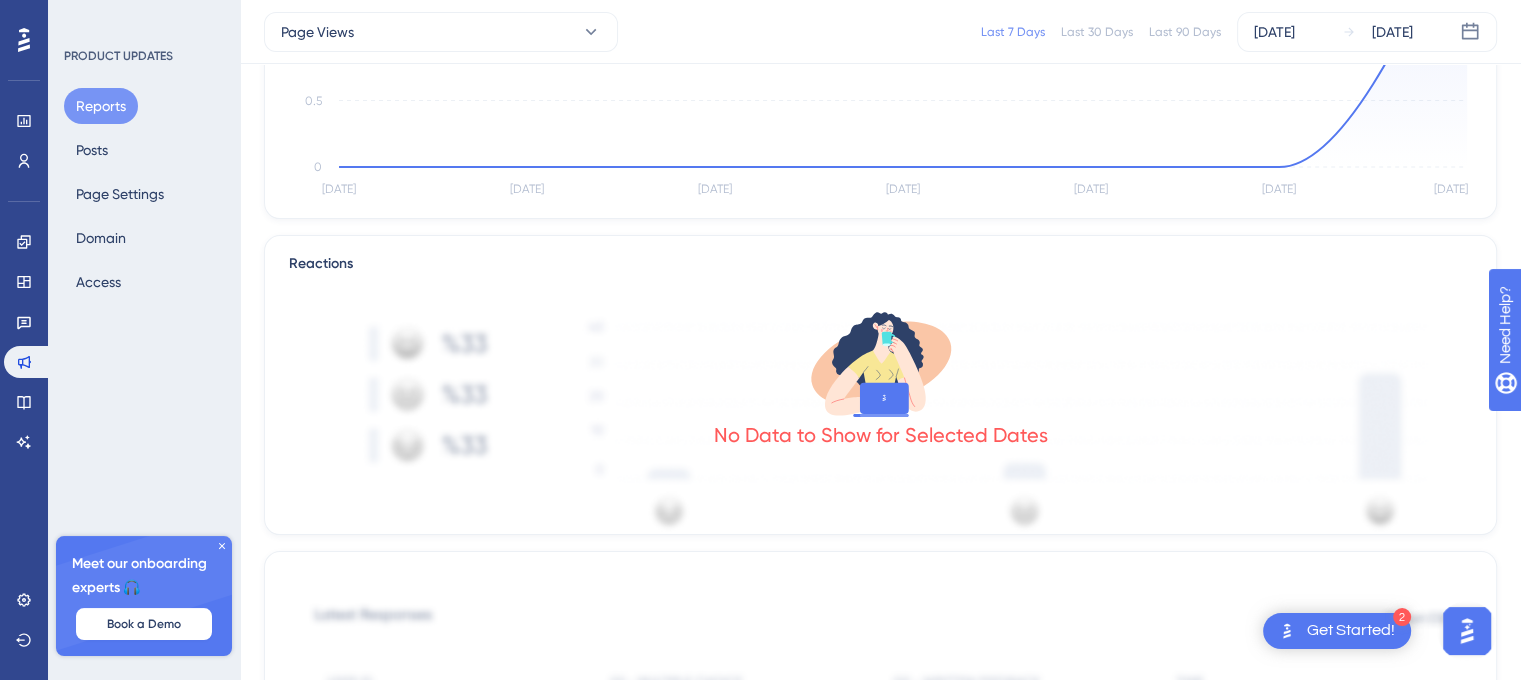 scroll, scrollTop: 272, scrollLeft: 0, axis: vertical 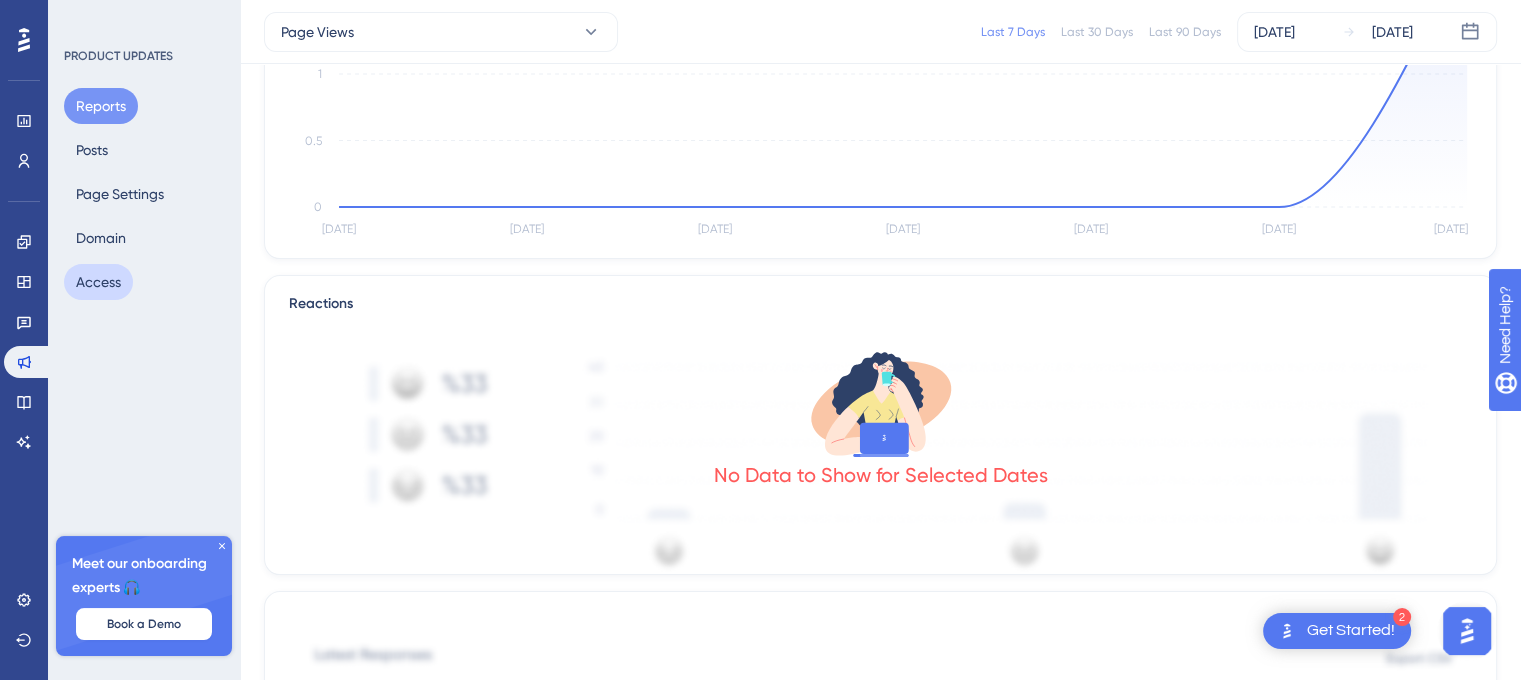 click on "Access" at bounding box center (98, 282) 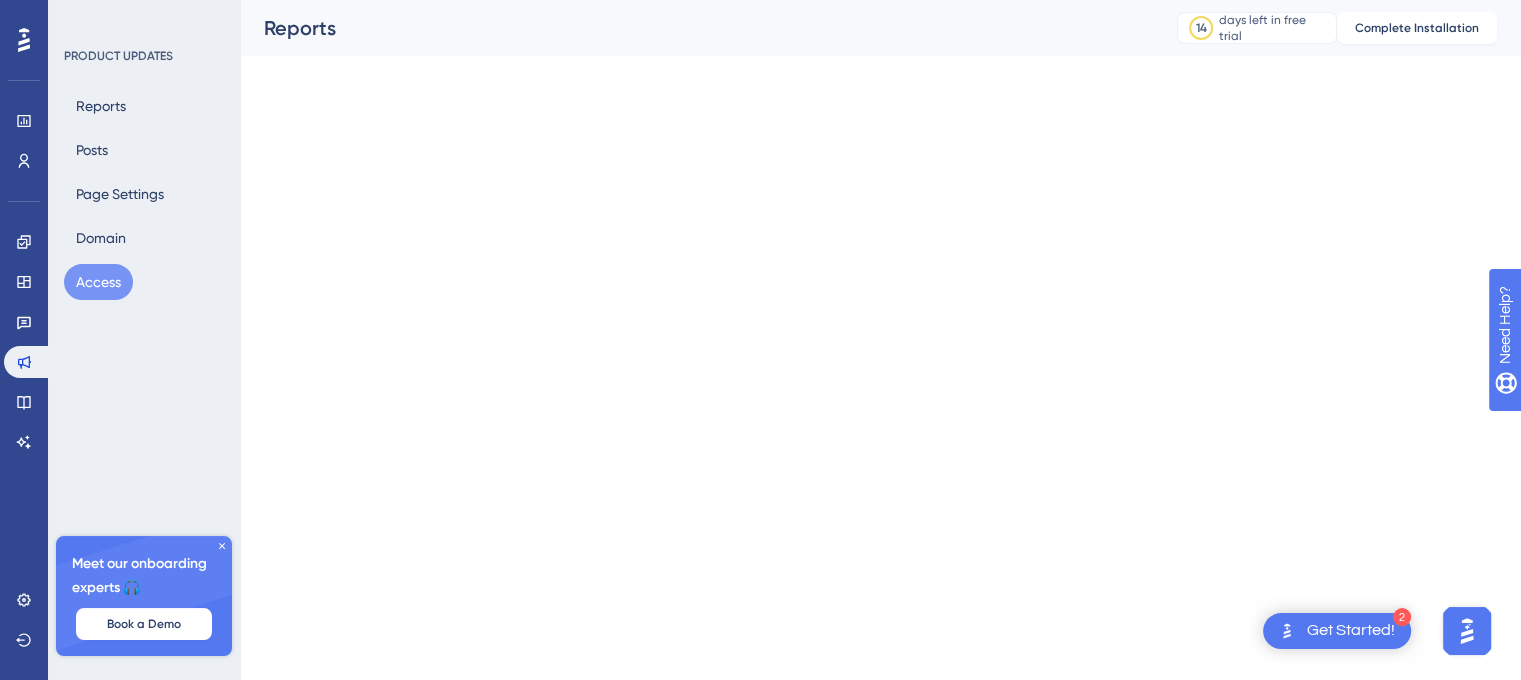 scroll, scrollTop: 0, scrollLeft: 0, axis: both 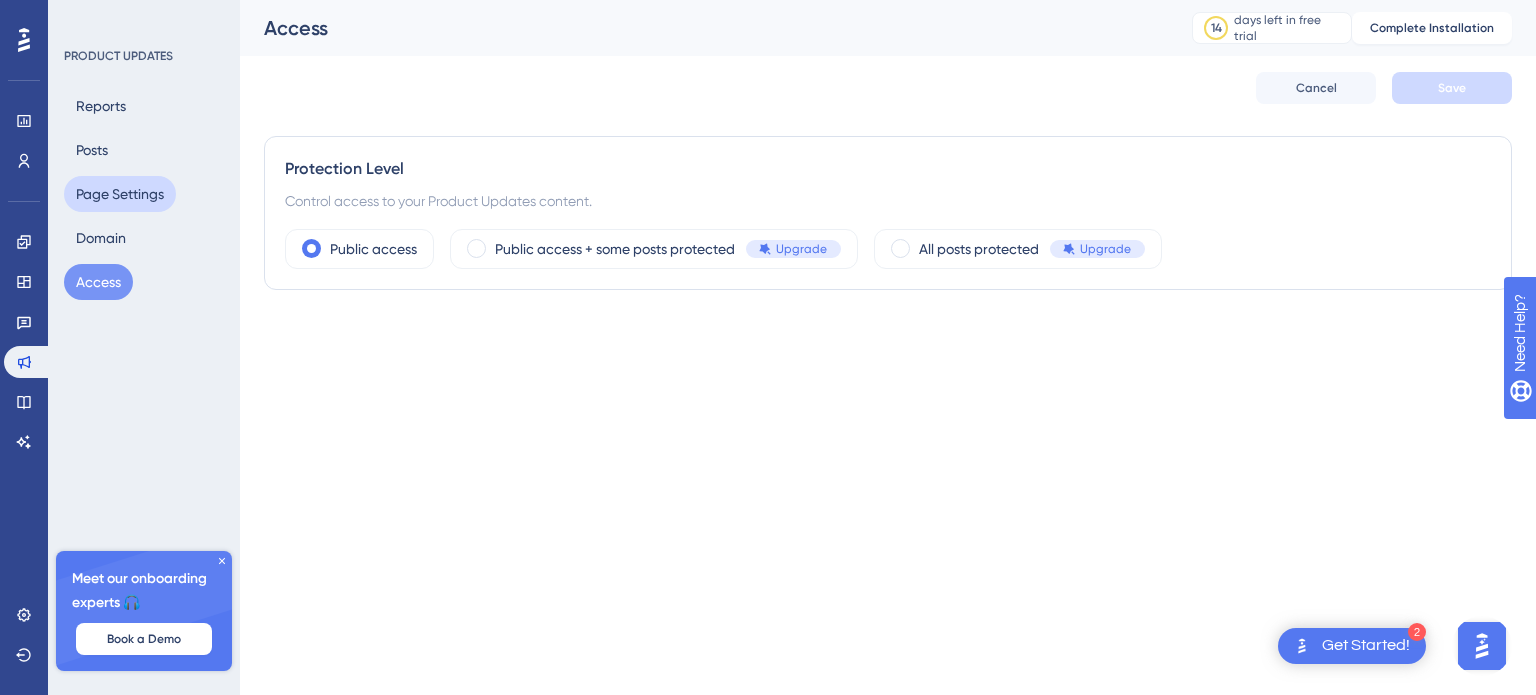 click on "Page Settings" at bounding box center [120, 194] 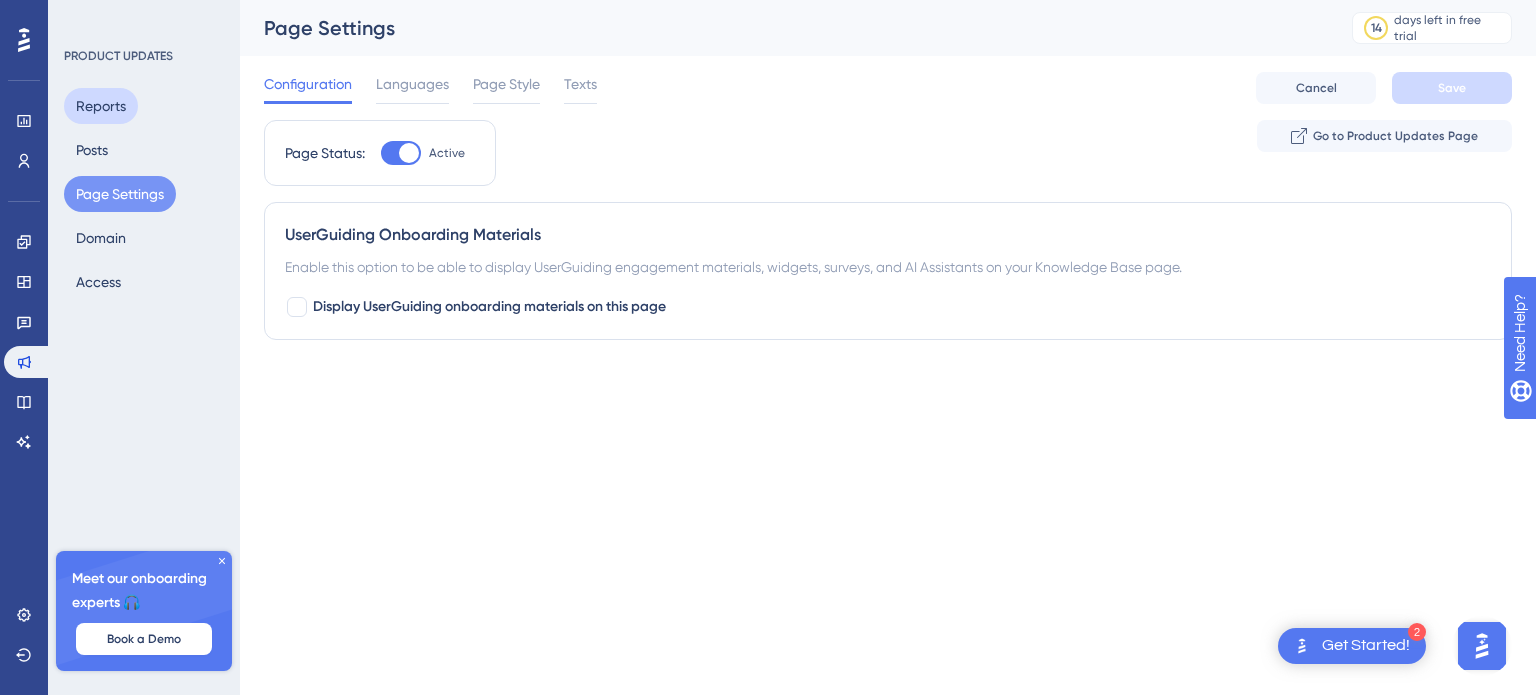 click on "Reports" at bounding box center (101, 106) 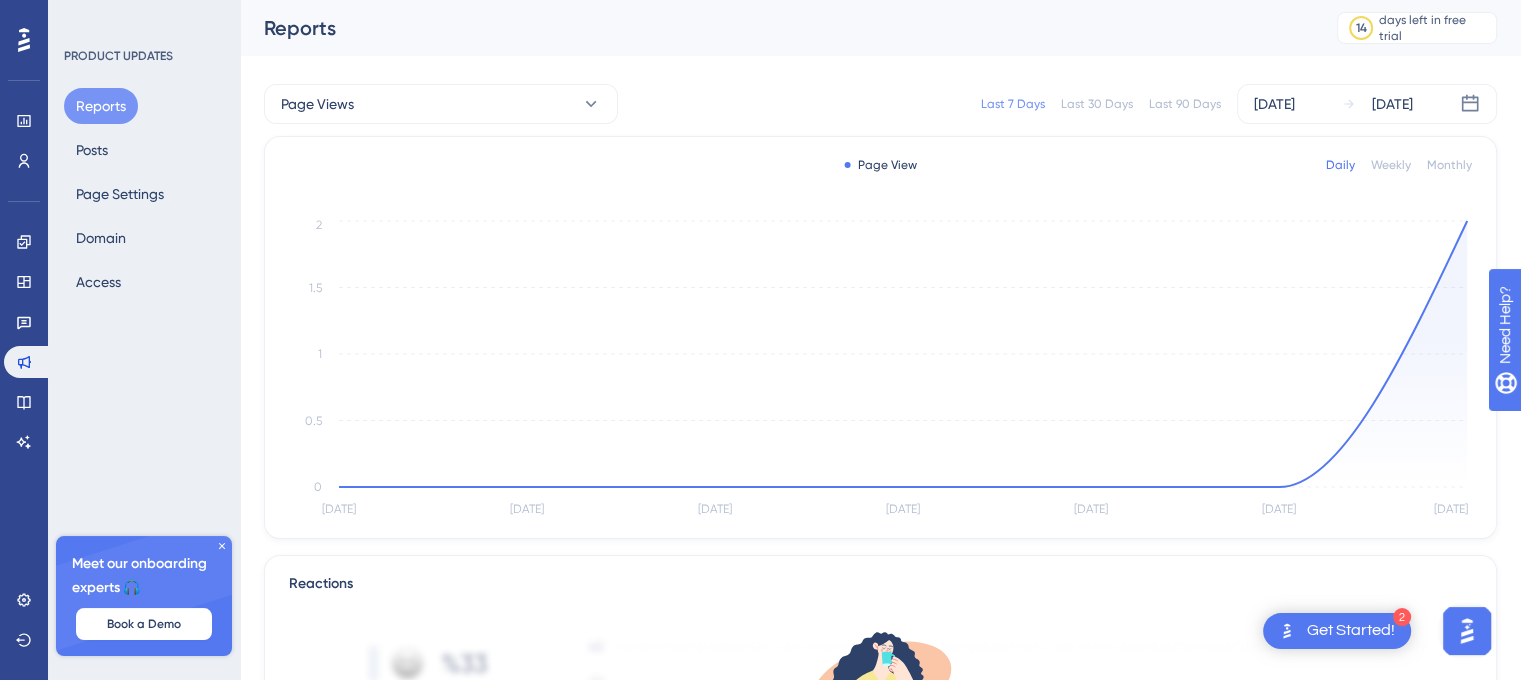 click on "PRODUCT UPDATES Reports Posts Page Settings Domain Access Meet our onboarding experts 🎧 Book a Demo Upgrade Plan" at bounding box center [144, 340] 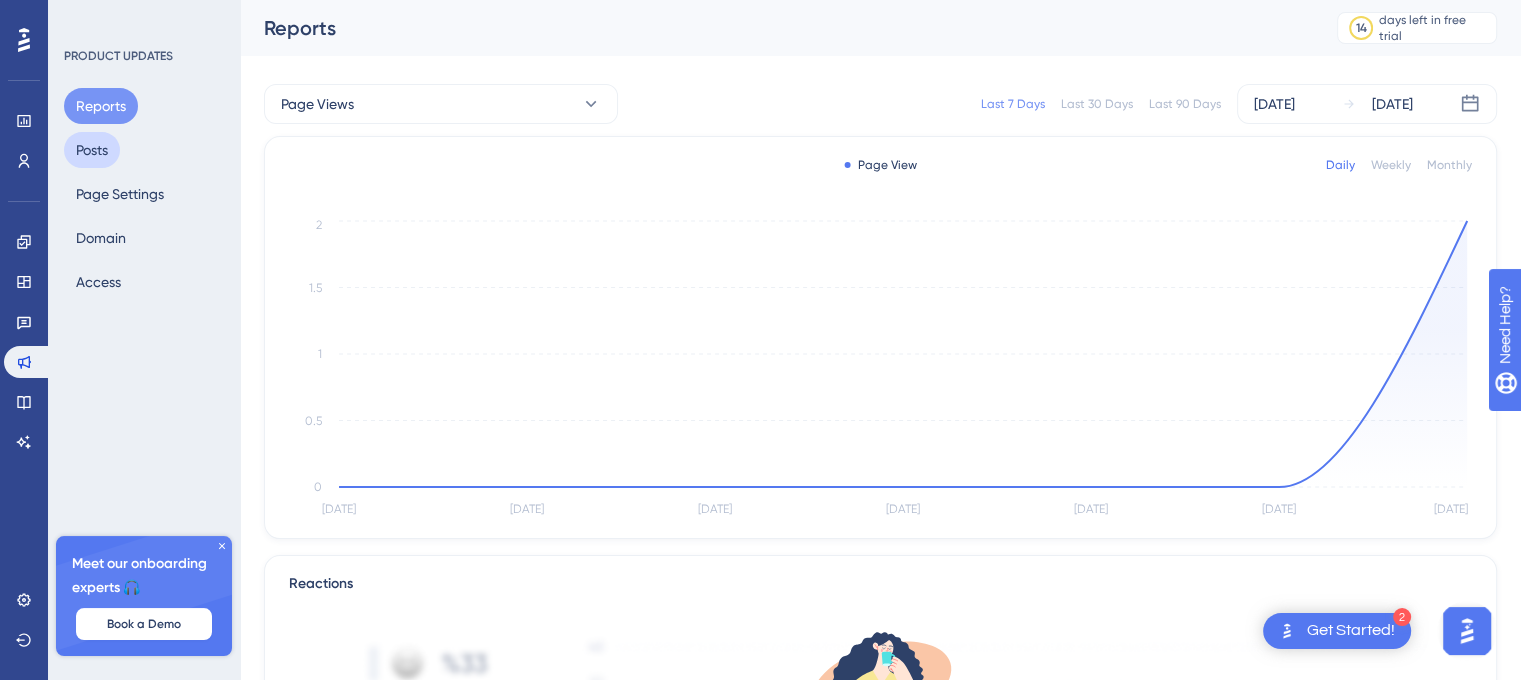 click on "Posts" at bounding box center [92, 150] 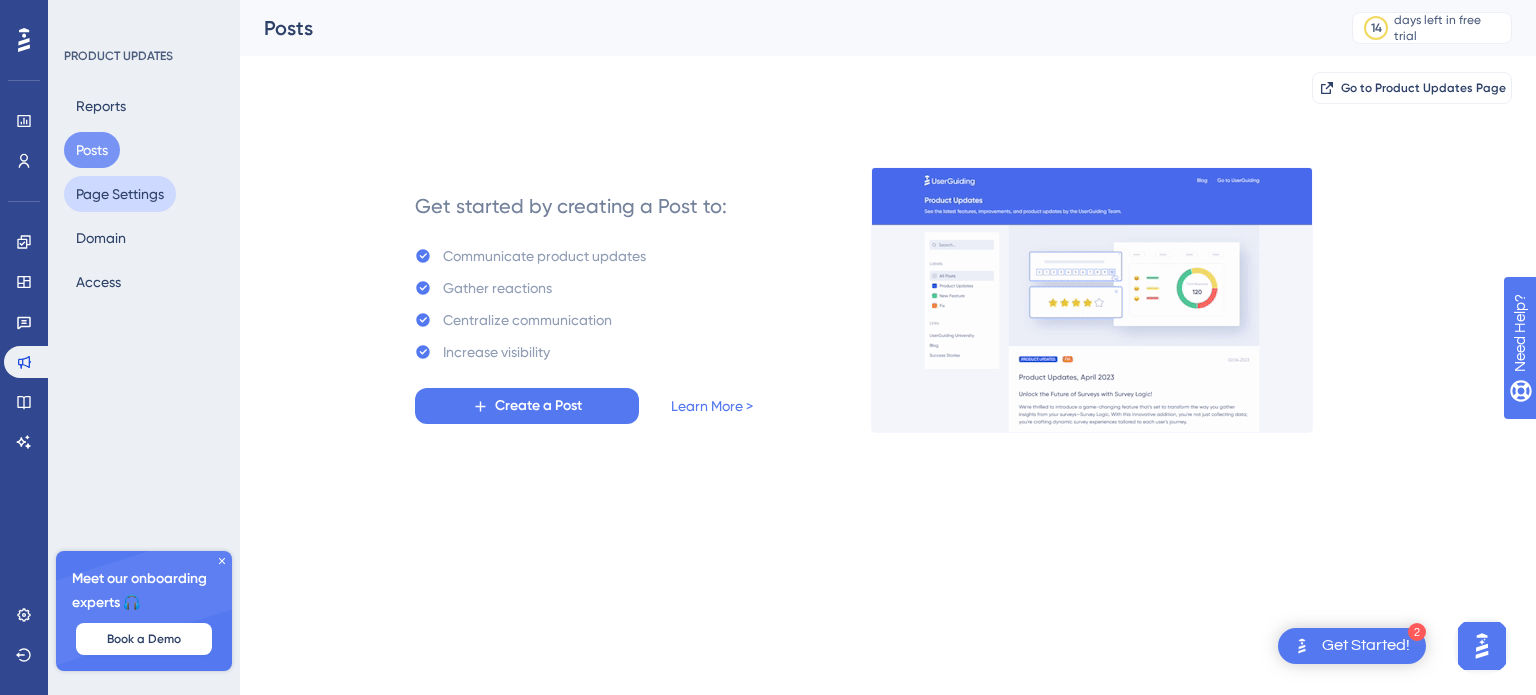 click on "Page Settings" at bounding box center (120, 194) 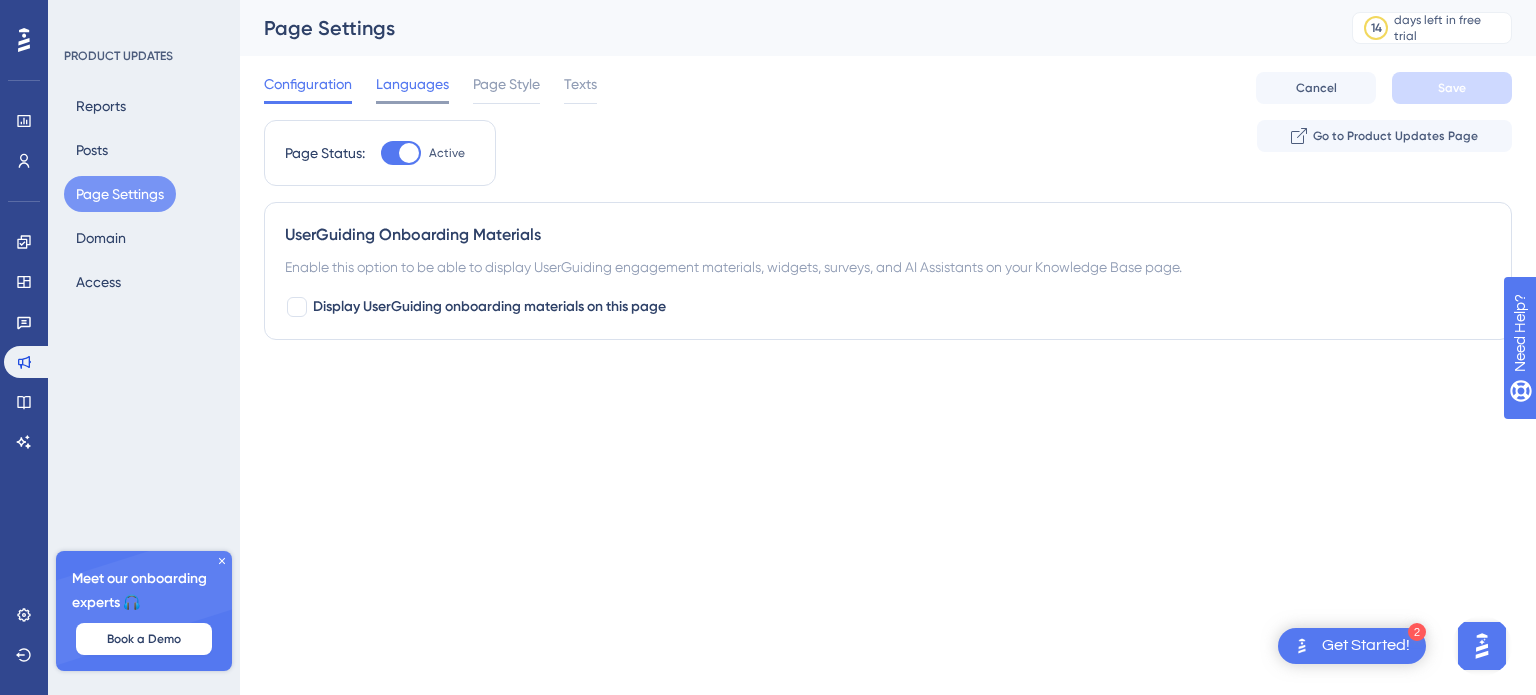click on "Languages" at bounding box center [412, 88] 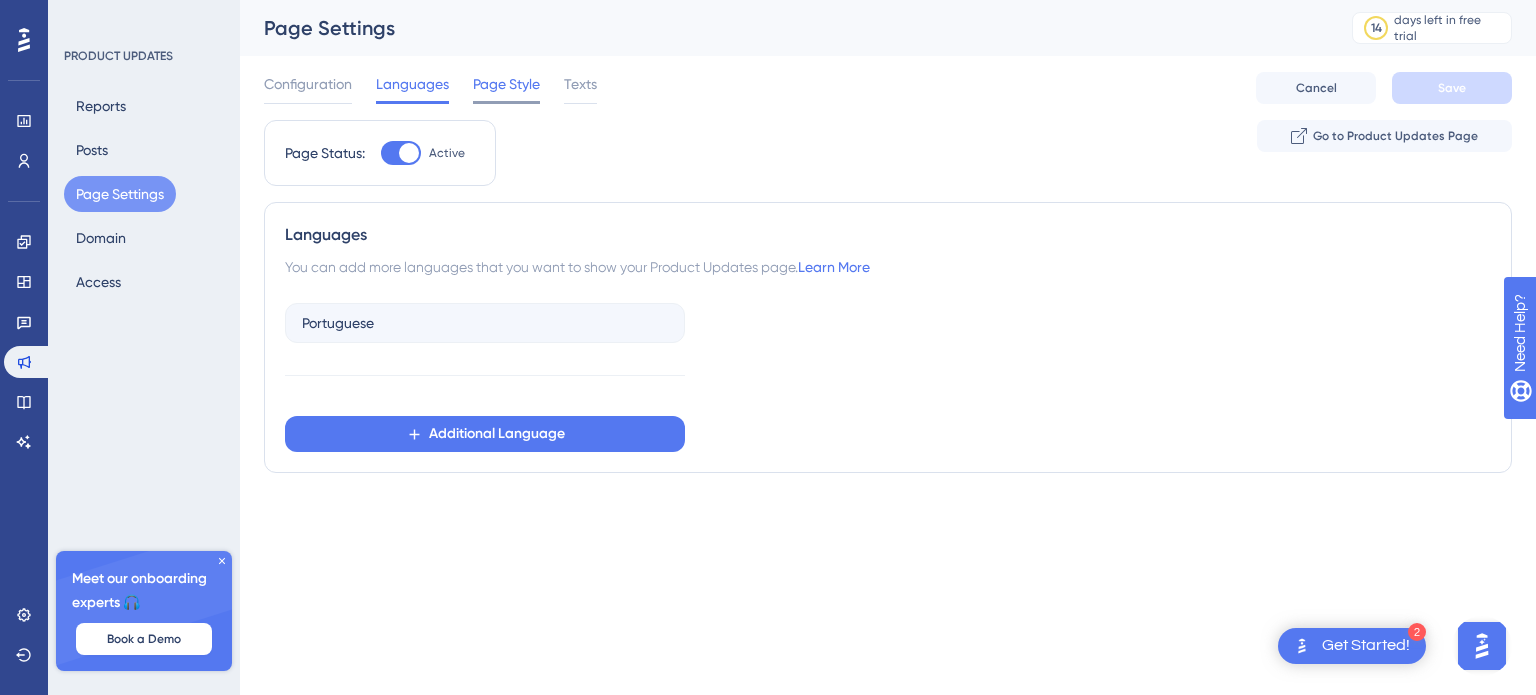 click on "Page Style" at bounding box center [506, 84] 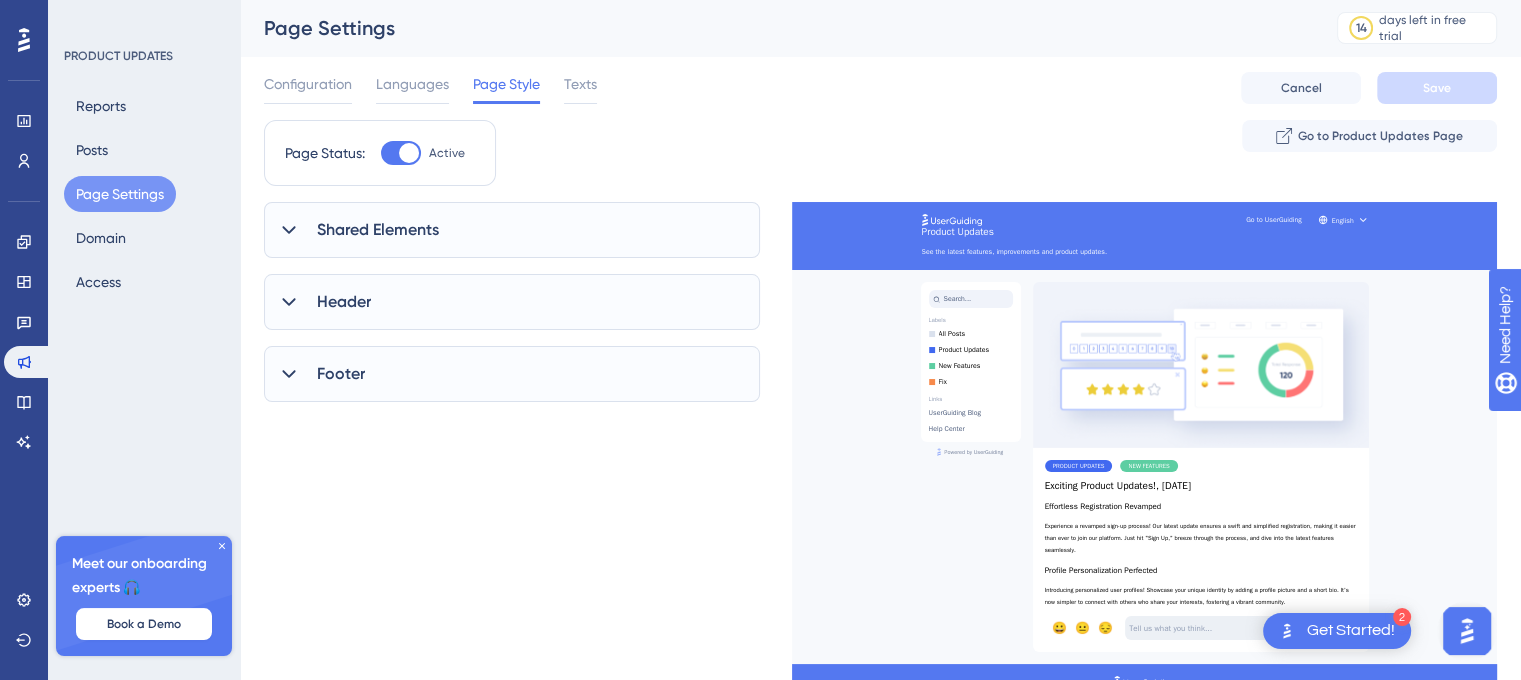 scroll, scrollTop: 0, scrollLeft: 0, axis: both 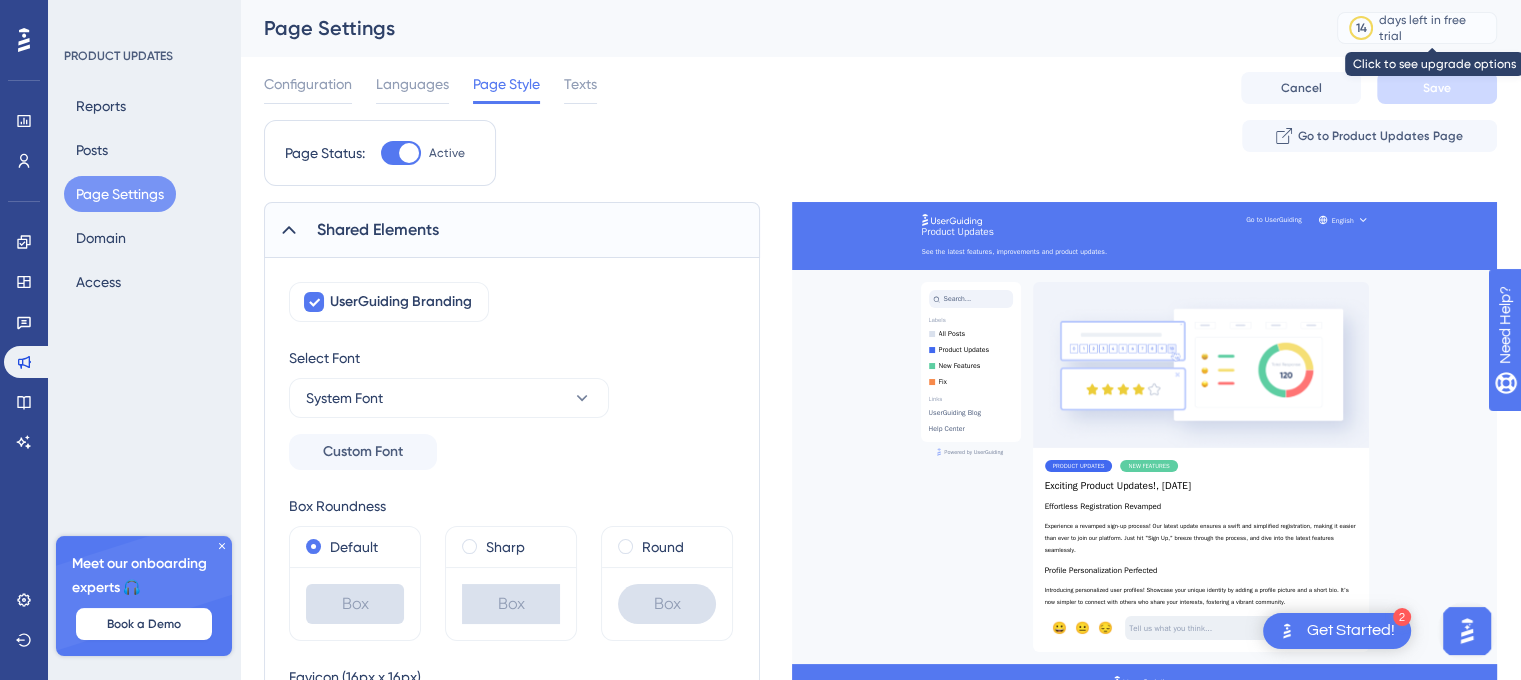 click on "days left in free trial" at bounding box center [1434, 28] 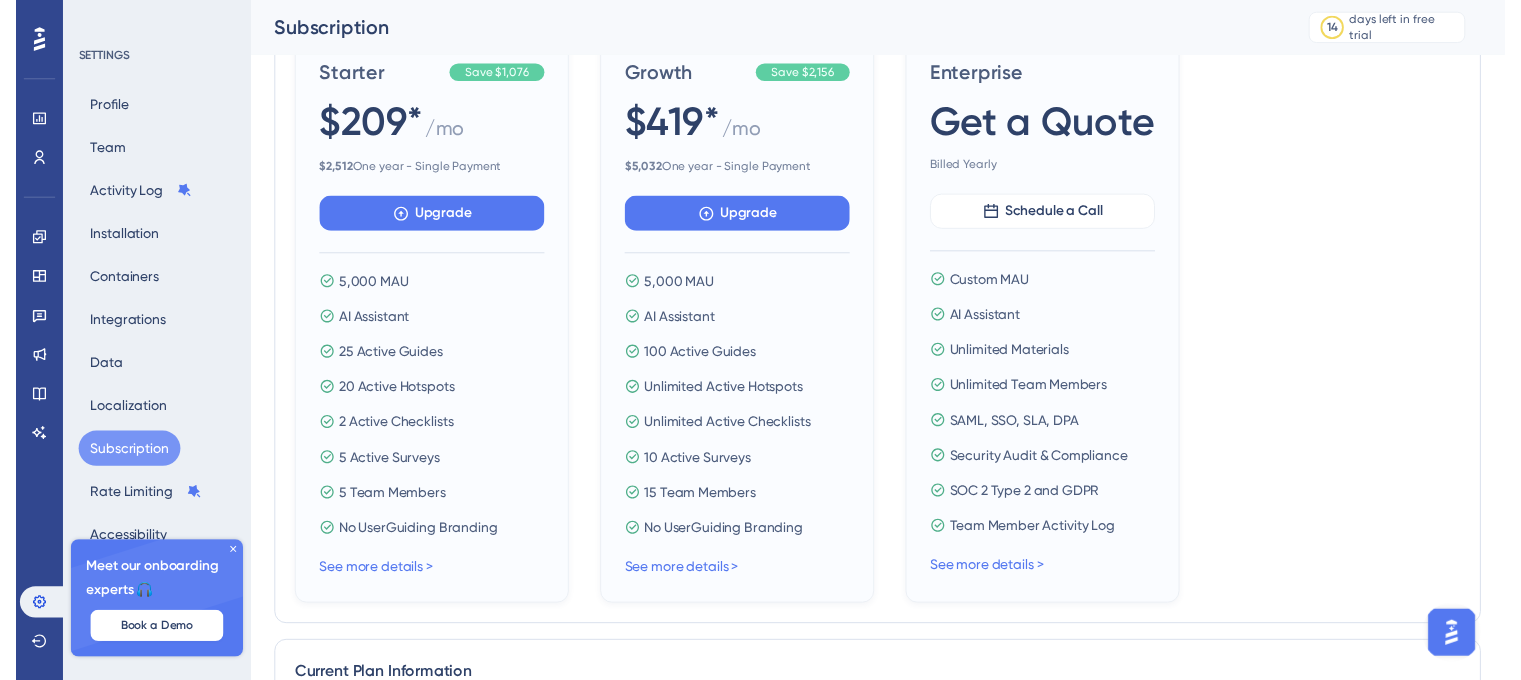 scroll, scrollTop: 0, scrollLeft: 0, axis: both 